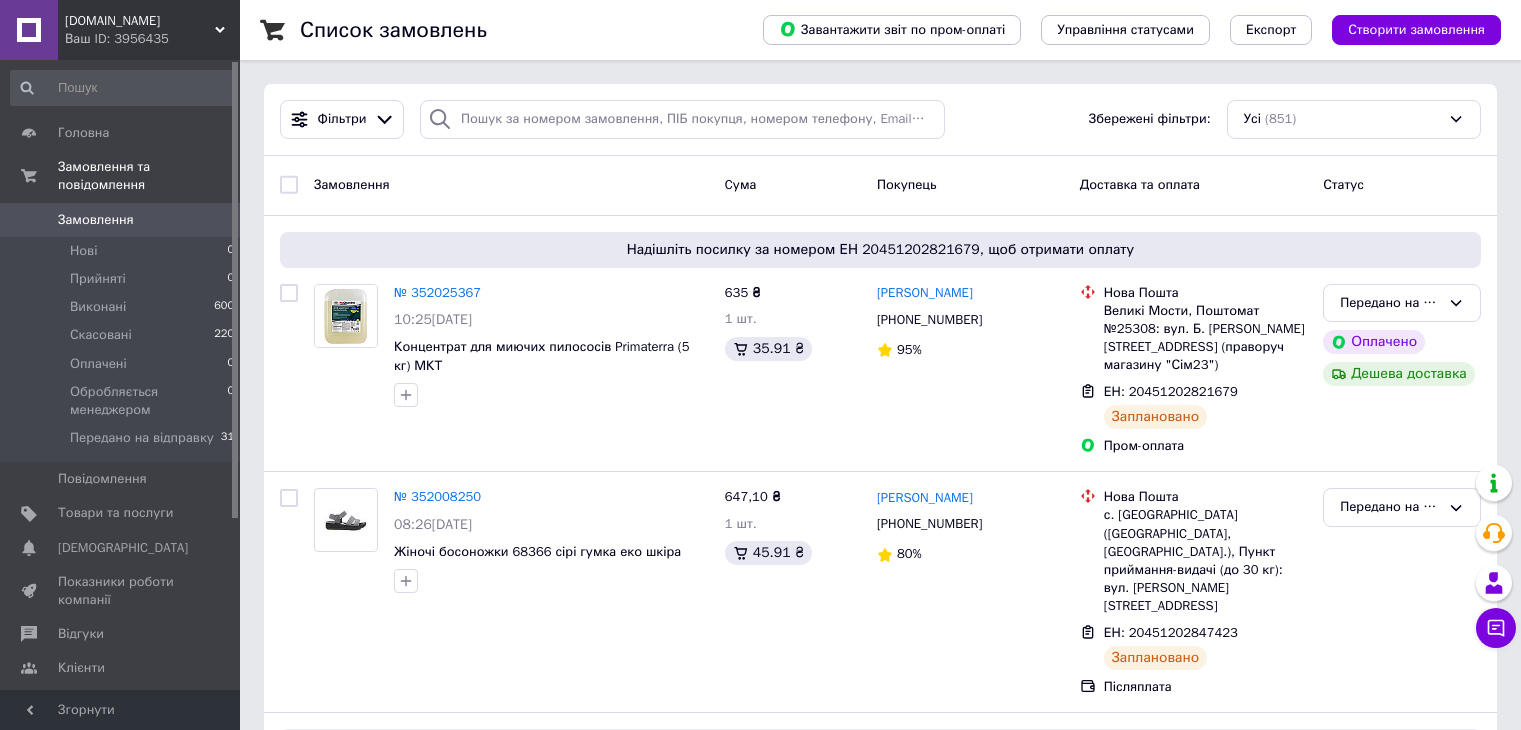 scroll, scrollTop: 0, scrollLeft: 0, axis: both 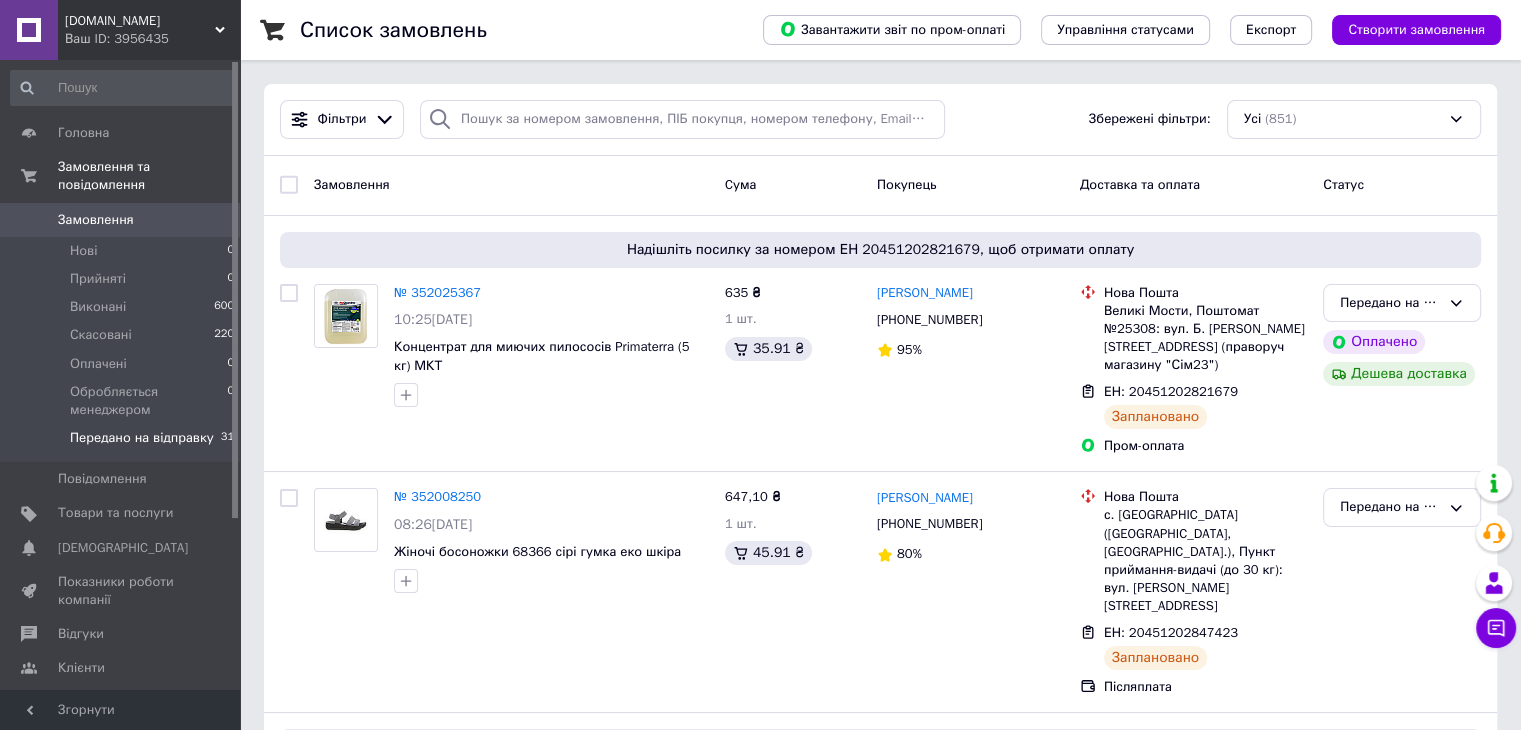 click on "Передано на відправку" at bounding box center [142, 438] 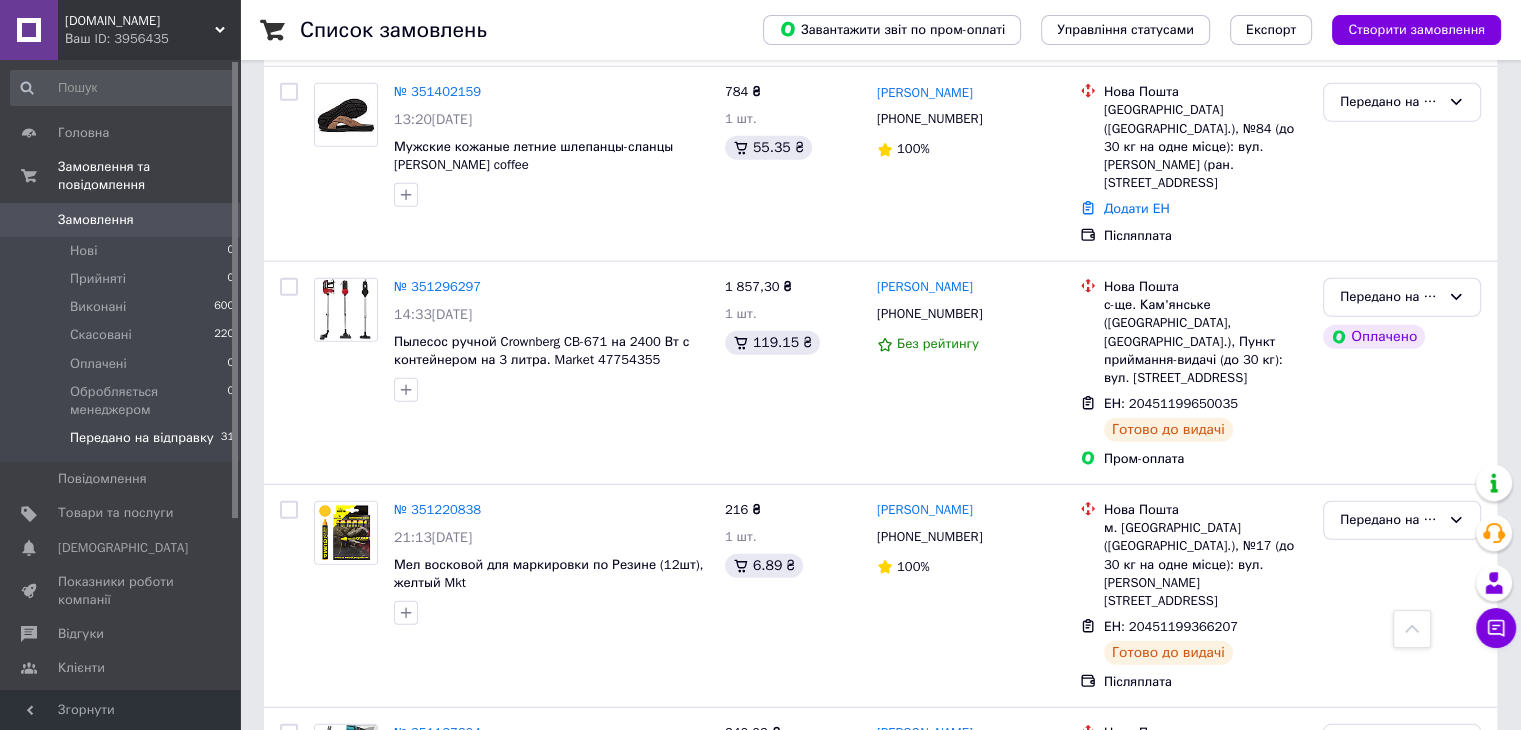 scroll, scrollTop: 5291, scrollLeft: 0, axis: vertical 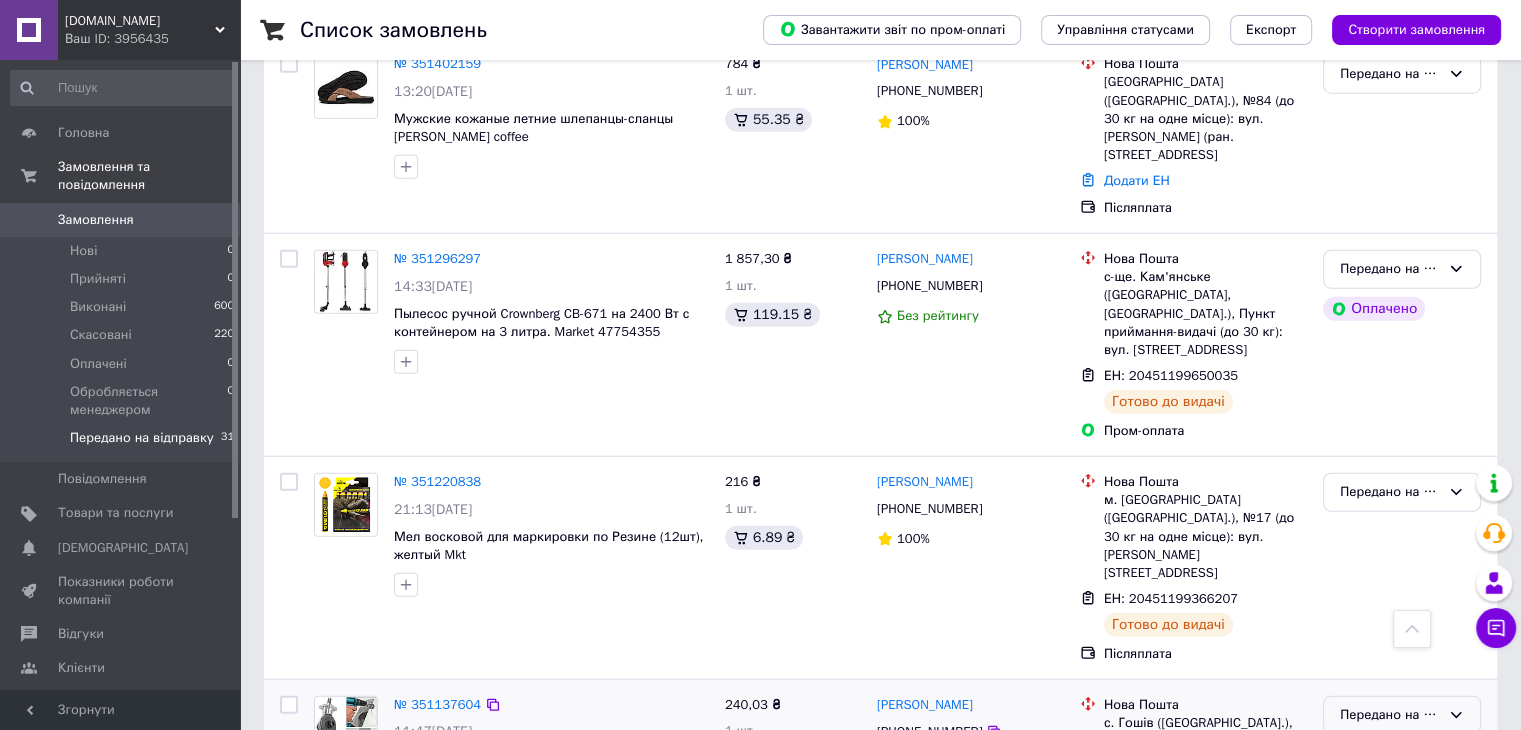 click on "Передано на відправку" at bounding box center [1402, 715] 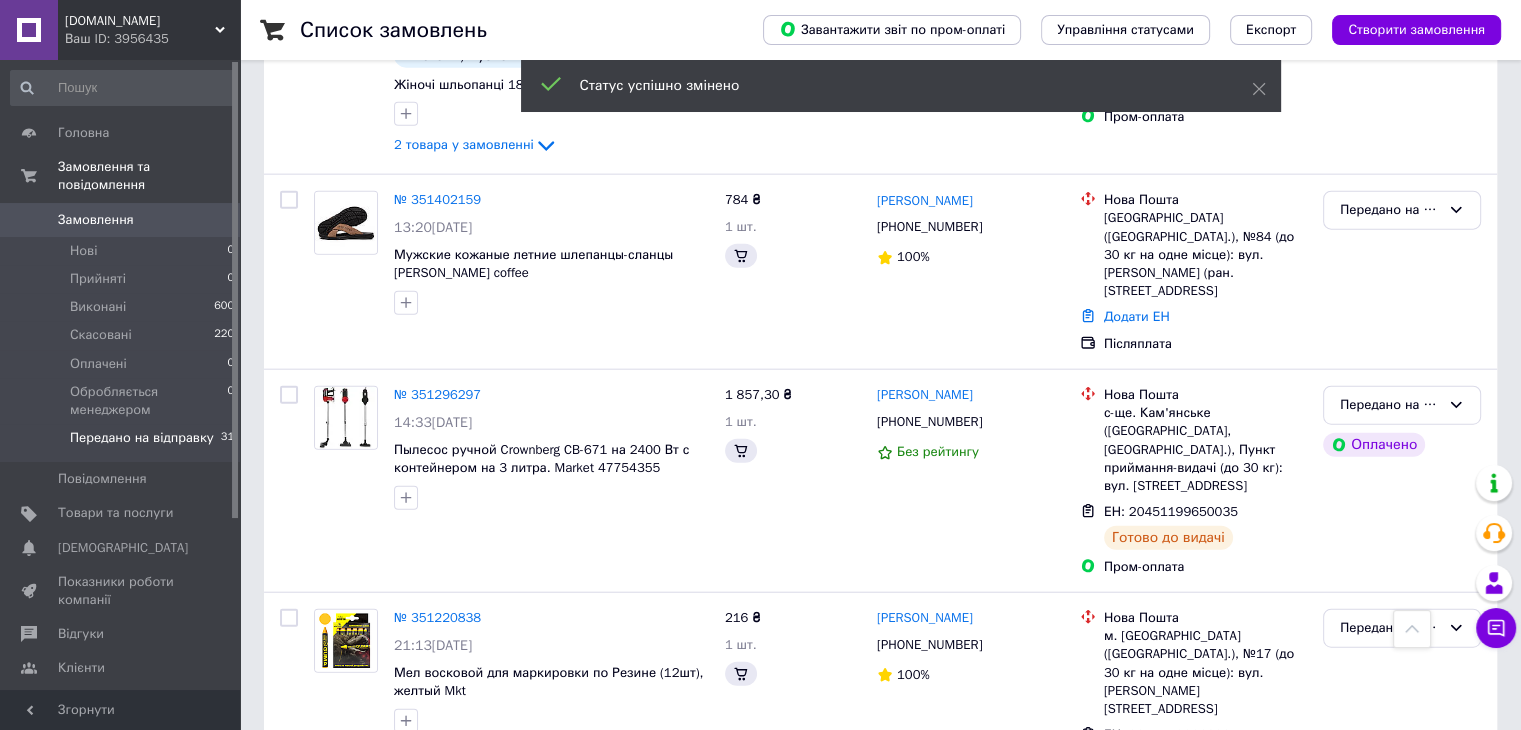 scroll, scrollTop: 4791, scrollLeft: 0, axis: vertical 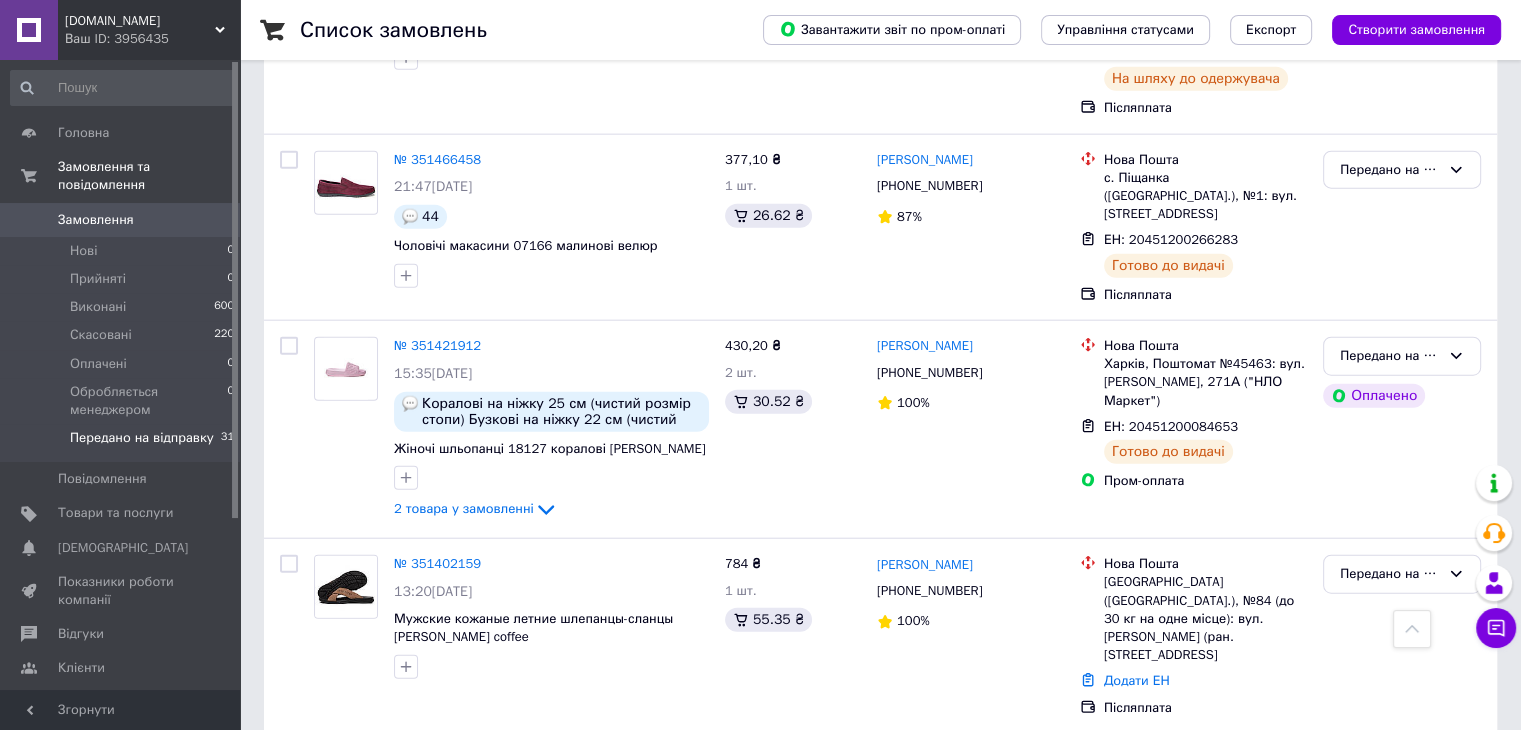 click on "Список замовлень   Завантажити звіт по пром-оплаті Управління статусами Експорт Створити замовлення 1 Фільтри Збережені фільтри: Не обрано Статус: Передано на відправку Cкинути все Зберегти фільтр Замовлення Cума Покупець Доставка та оплата Статус Надішліть посилку за номером ЕН 20451202821679, щоб отримати оплату № 352025367 10:25, 10.07.2025 Концентрат для моющих пылесосов Primaterra (5 кг) МКТ 635 ₴ 1 шт. 35.91 ₴ Ігор Базар +380974987814 95% Нова Пошта Великі Мости, Поштомат №25308: вул. Б. Хмельницького, 16-Б (праворуч магазину "Сім23") ЕН: 20451202821679 Заплановано Пром-оплата Передано на відправку" at bounding box center [880, -1569] 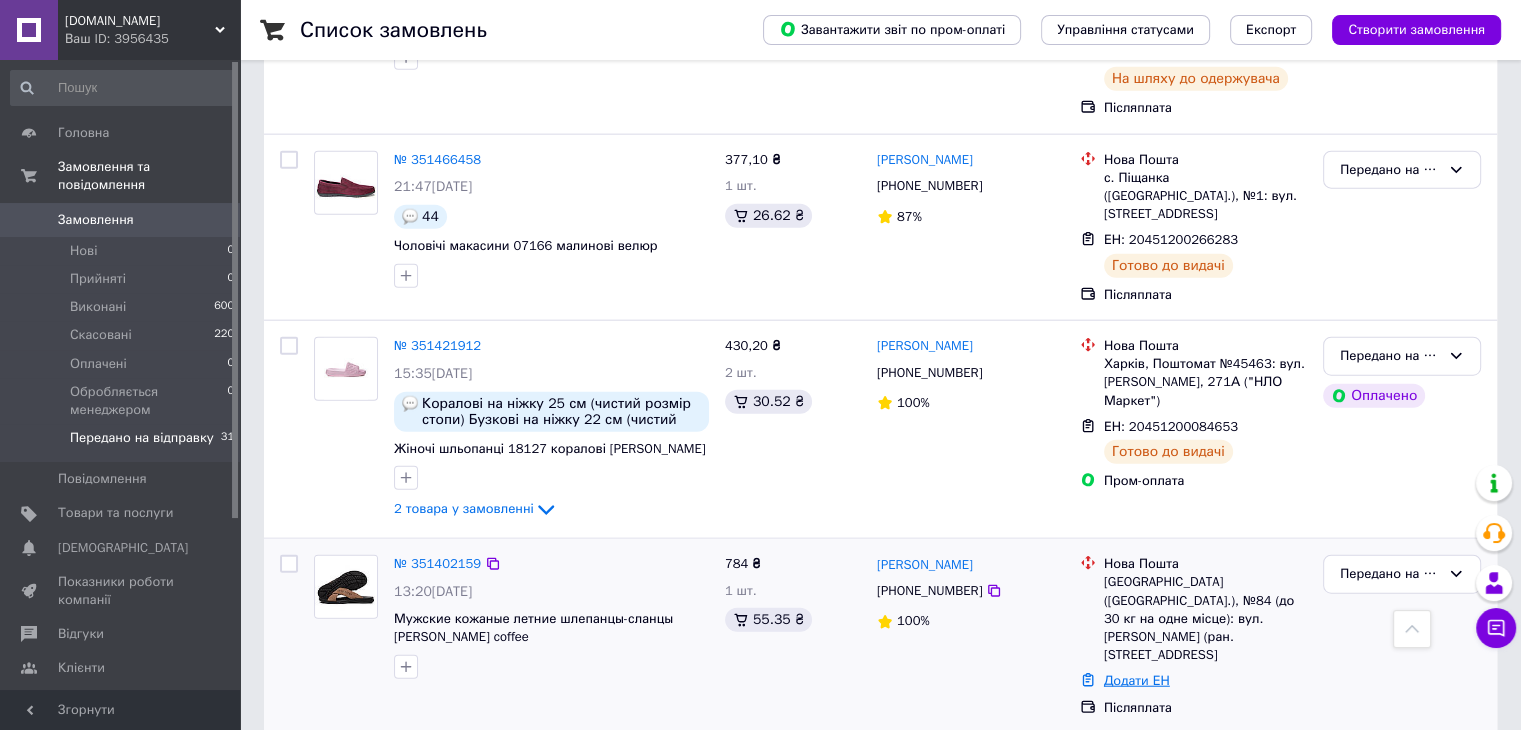 click on "Додати ЕН" at bounding box center (1137, 680) 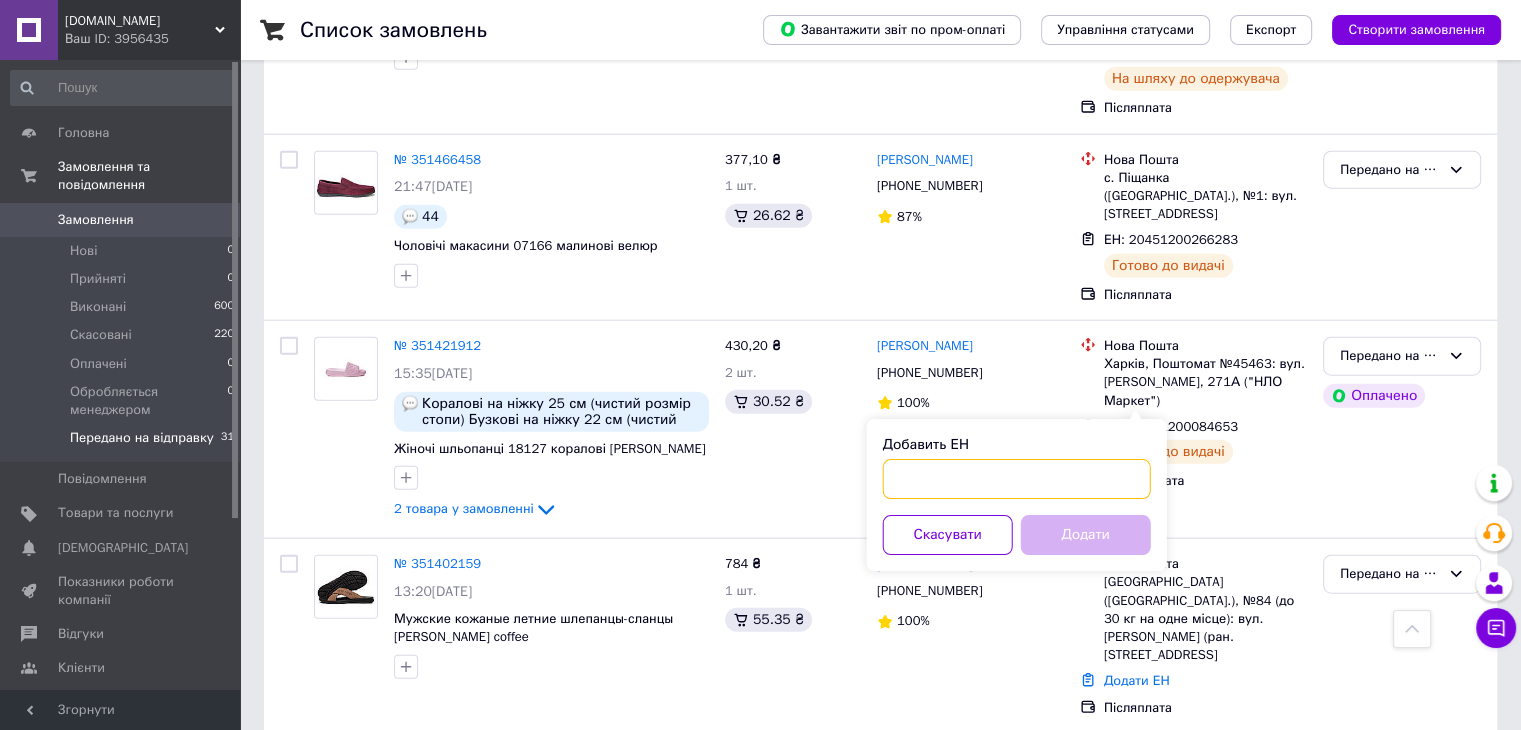 click on "Добавить ЕН" at bounding box center (1017, 479) 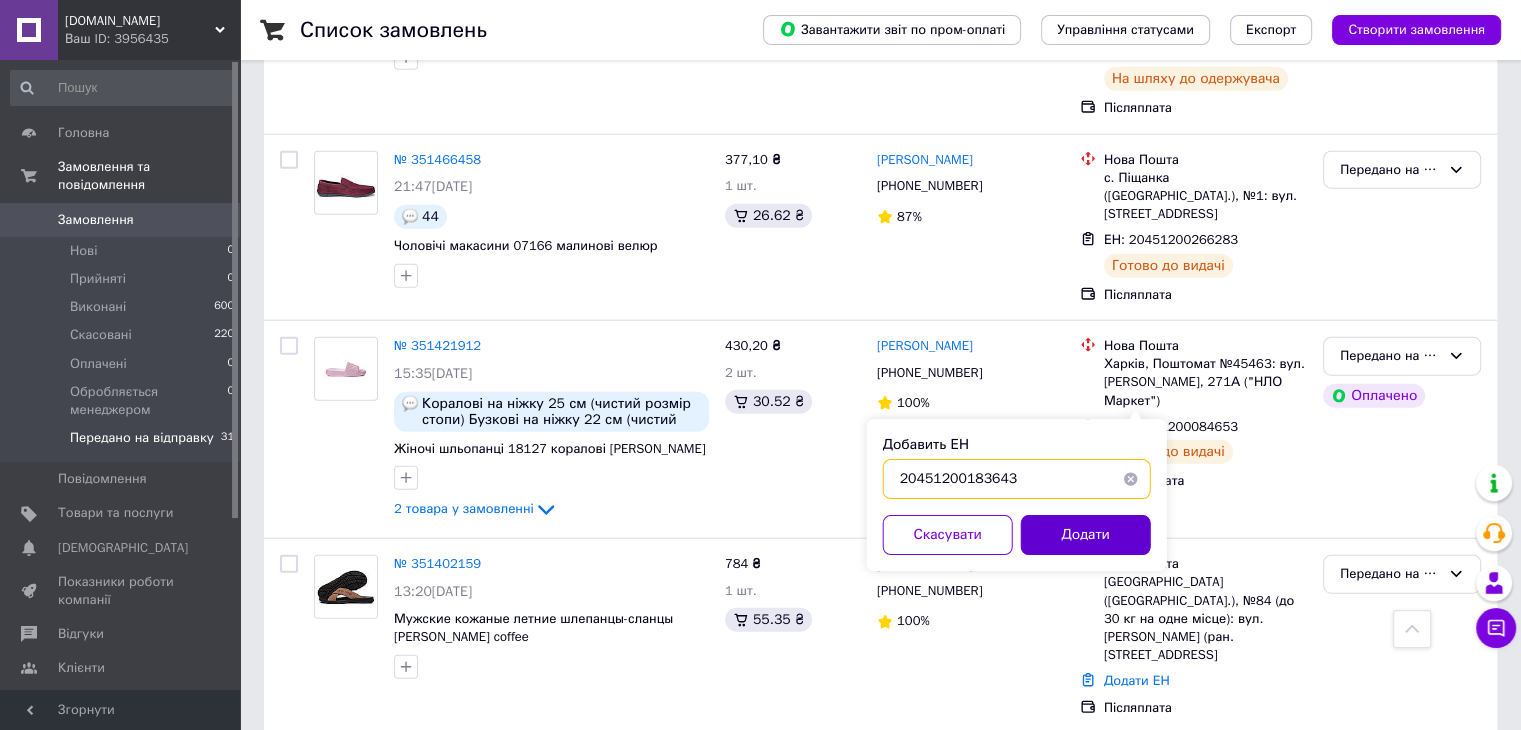 type on "20451200183643" 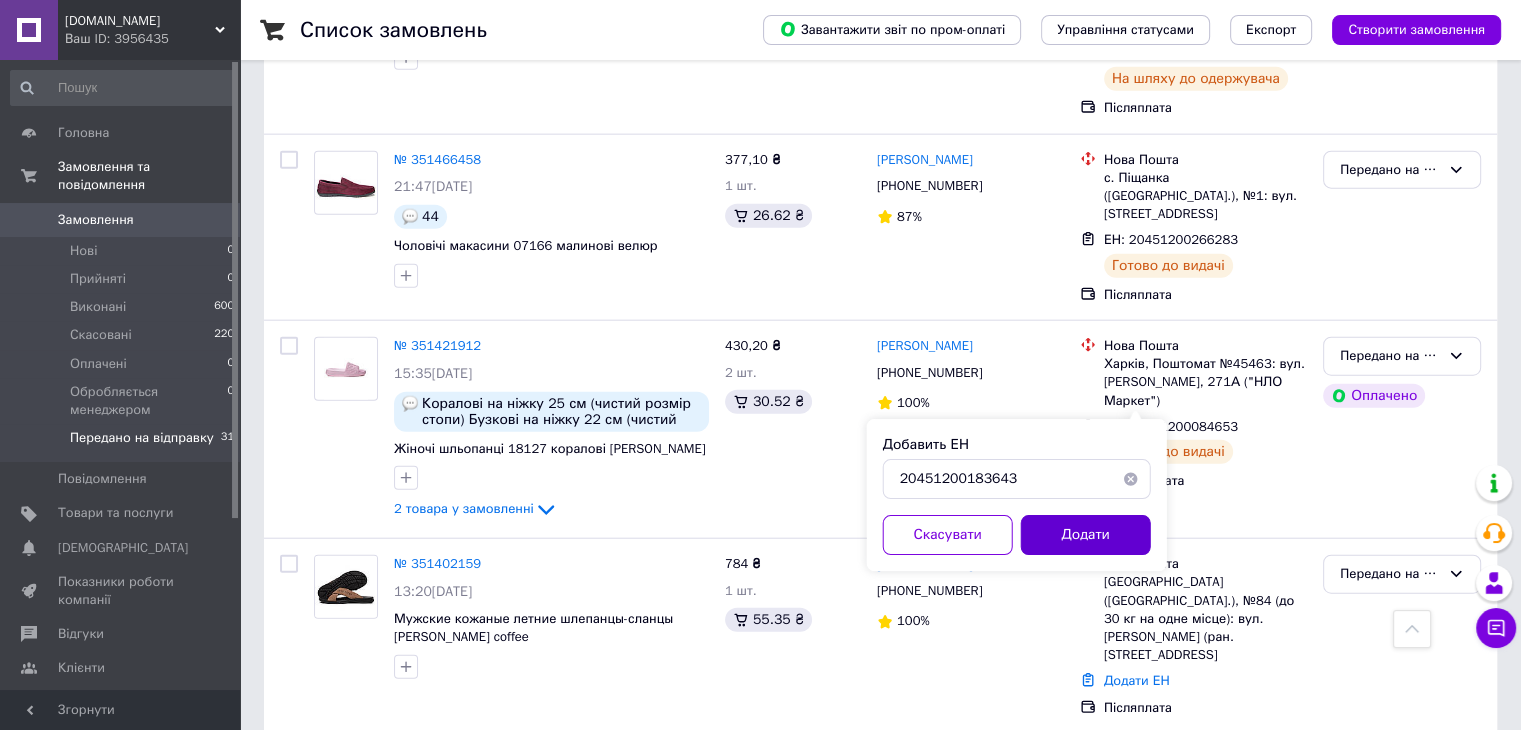 click on "Додати" at bounding box center [1086, 535] 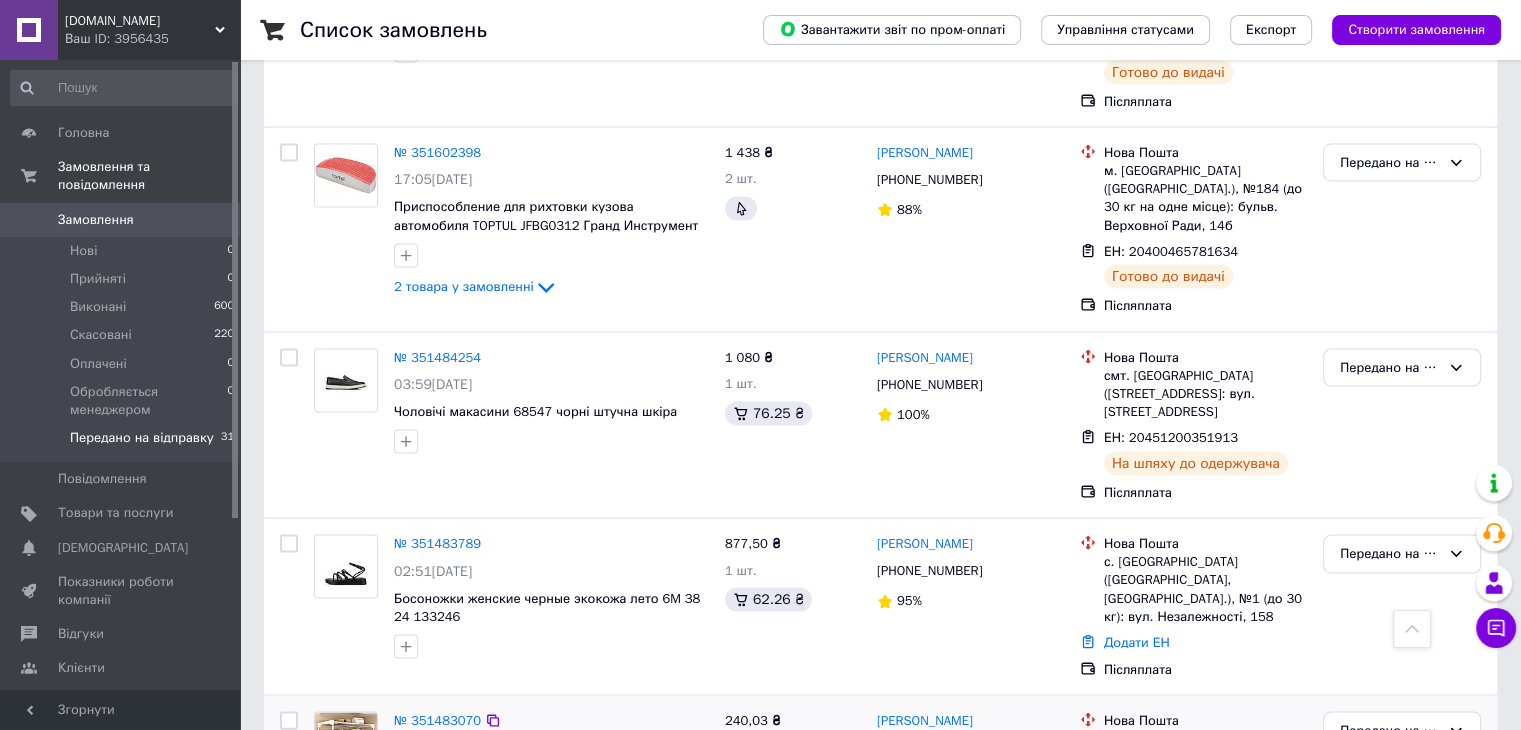 scroll, scrollTop: 3991, scrollLeft: 0, axis: vertical 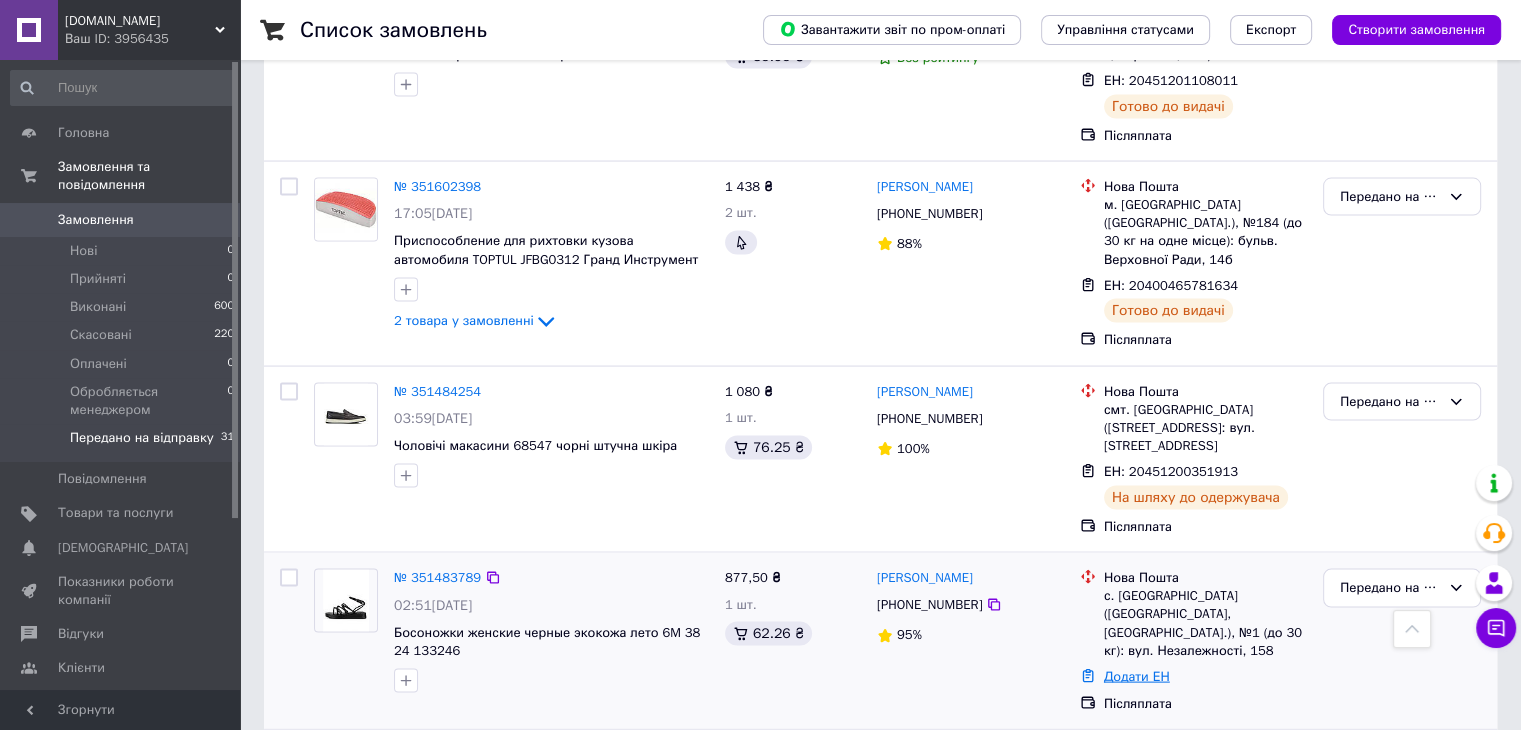 click on "Додати ЕН" at bounding box center (1137, 676) 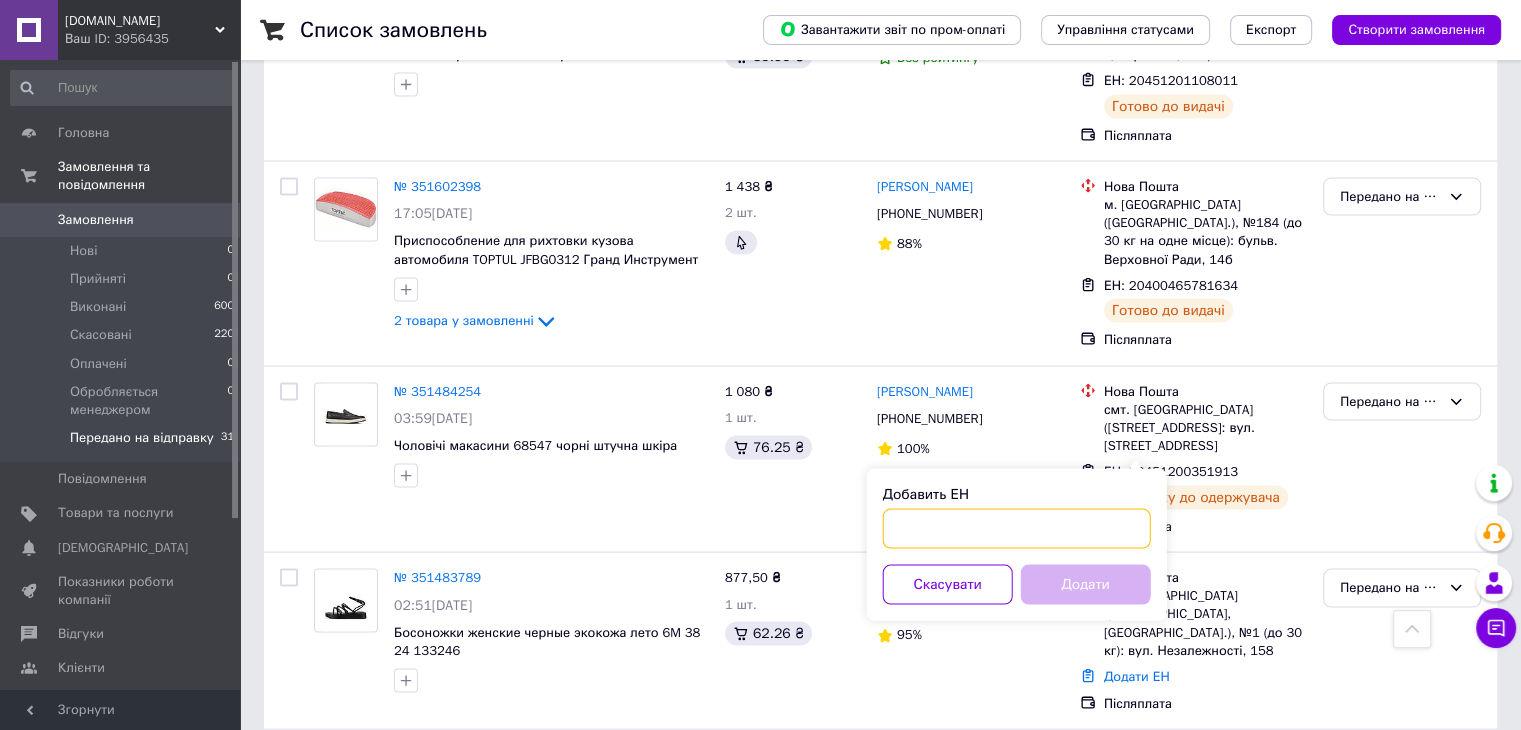 click on "Добавить ЕН" at bounding box center (1017, 529) 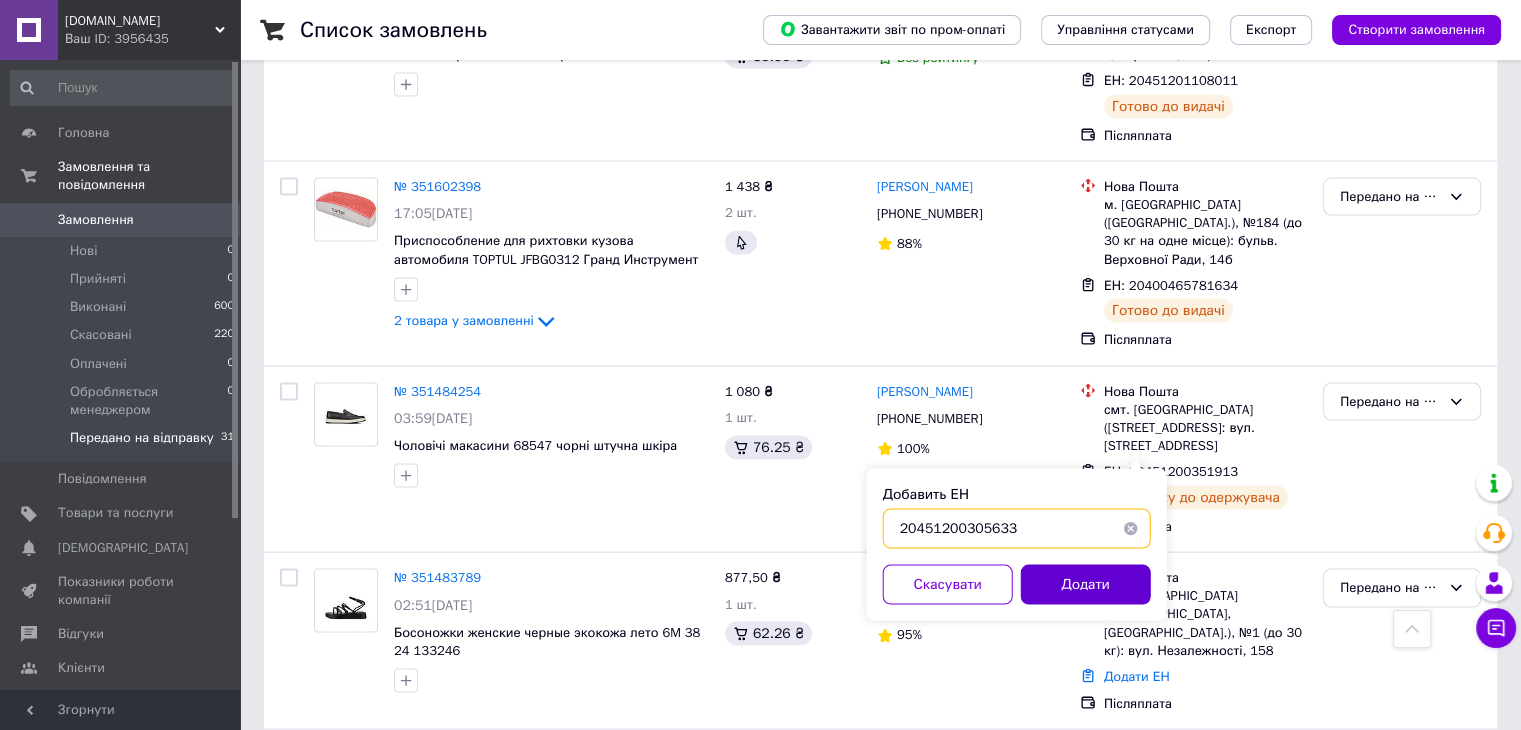 type on "20451200305633" 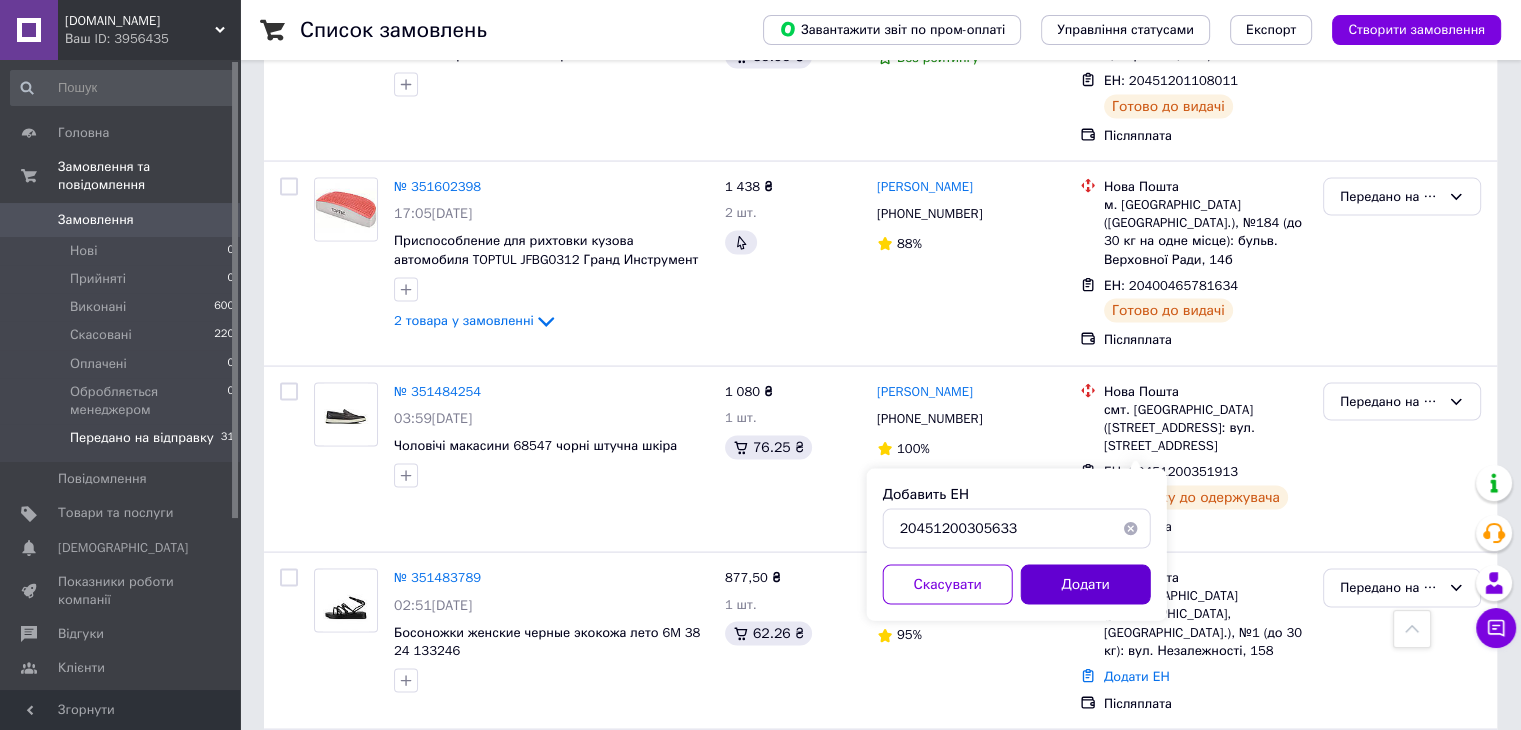 click on "Додати" at bounding box center (1086, 585) 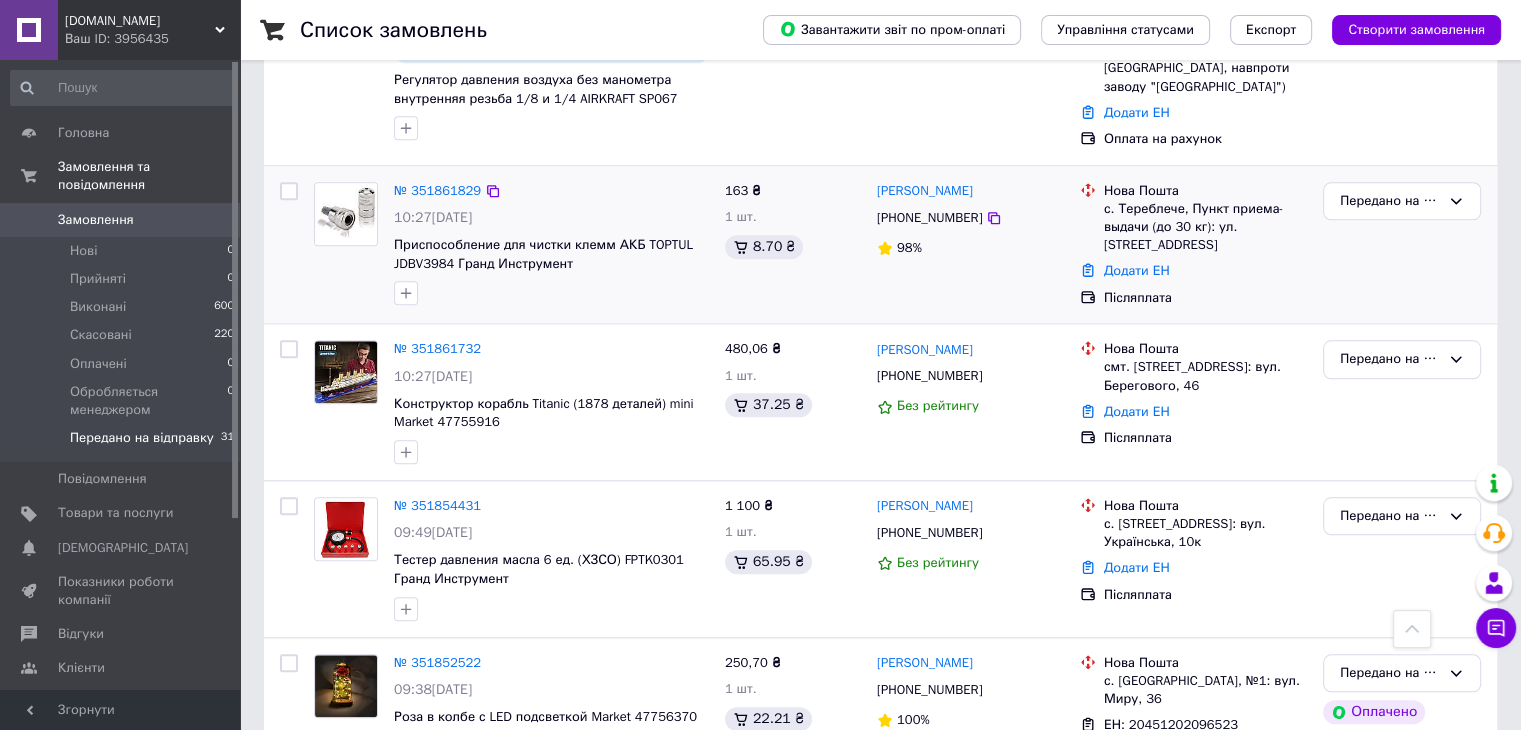 scroll, scrollTop: 1891, scrollLeft: 0, axis: vertical 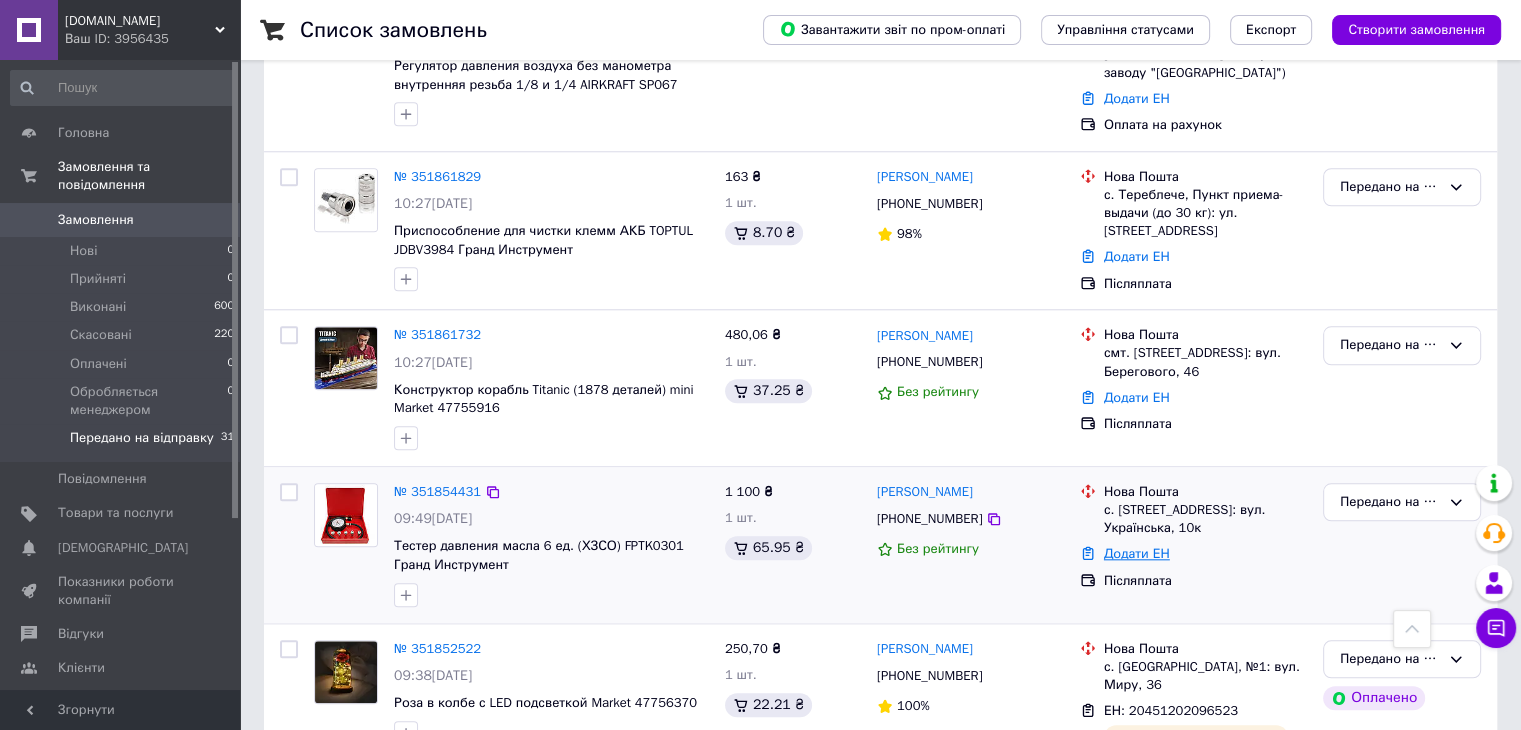 click on "Додати ЕН" at bounding box center (1137, 553) 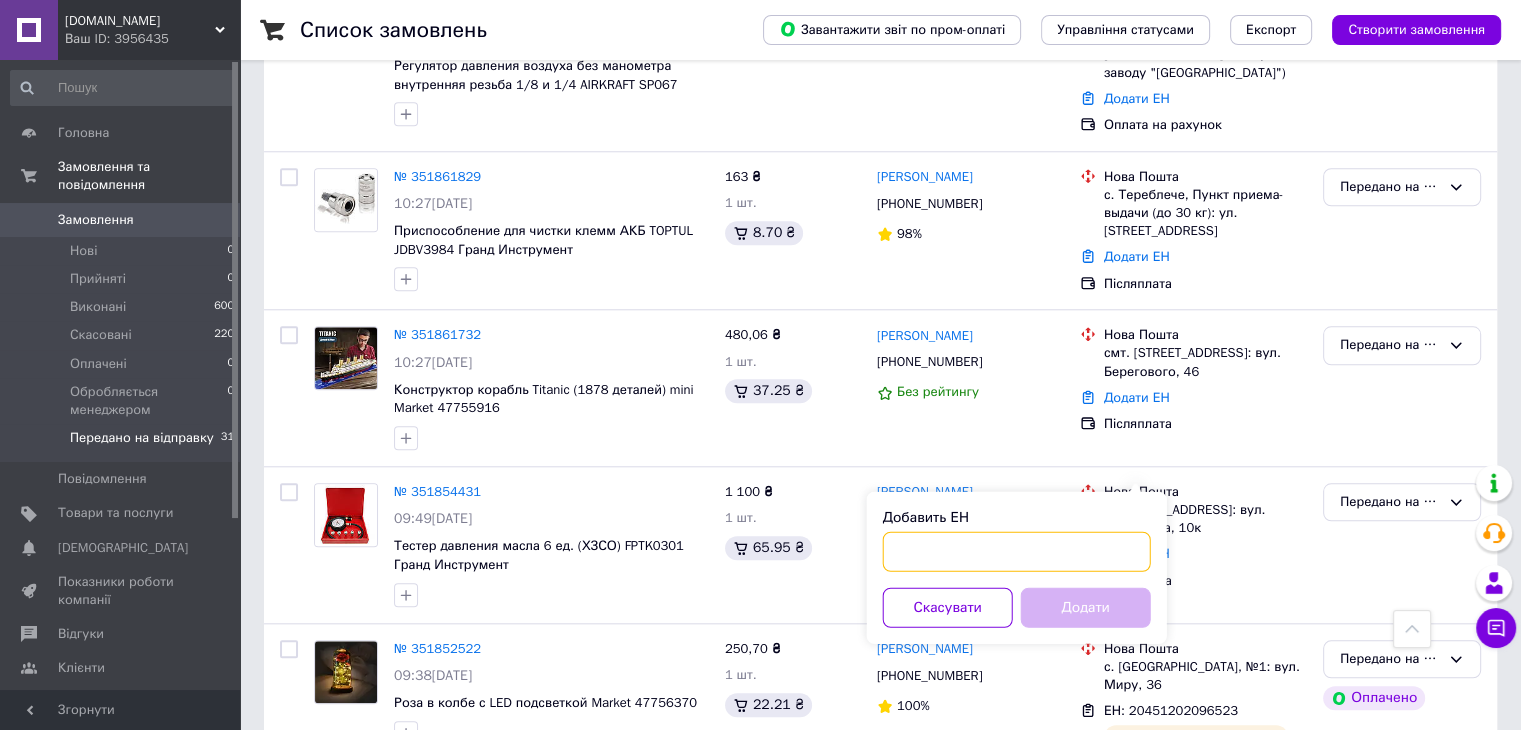 click on "Добавить ЕН" at bounding box center [1017, 551] 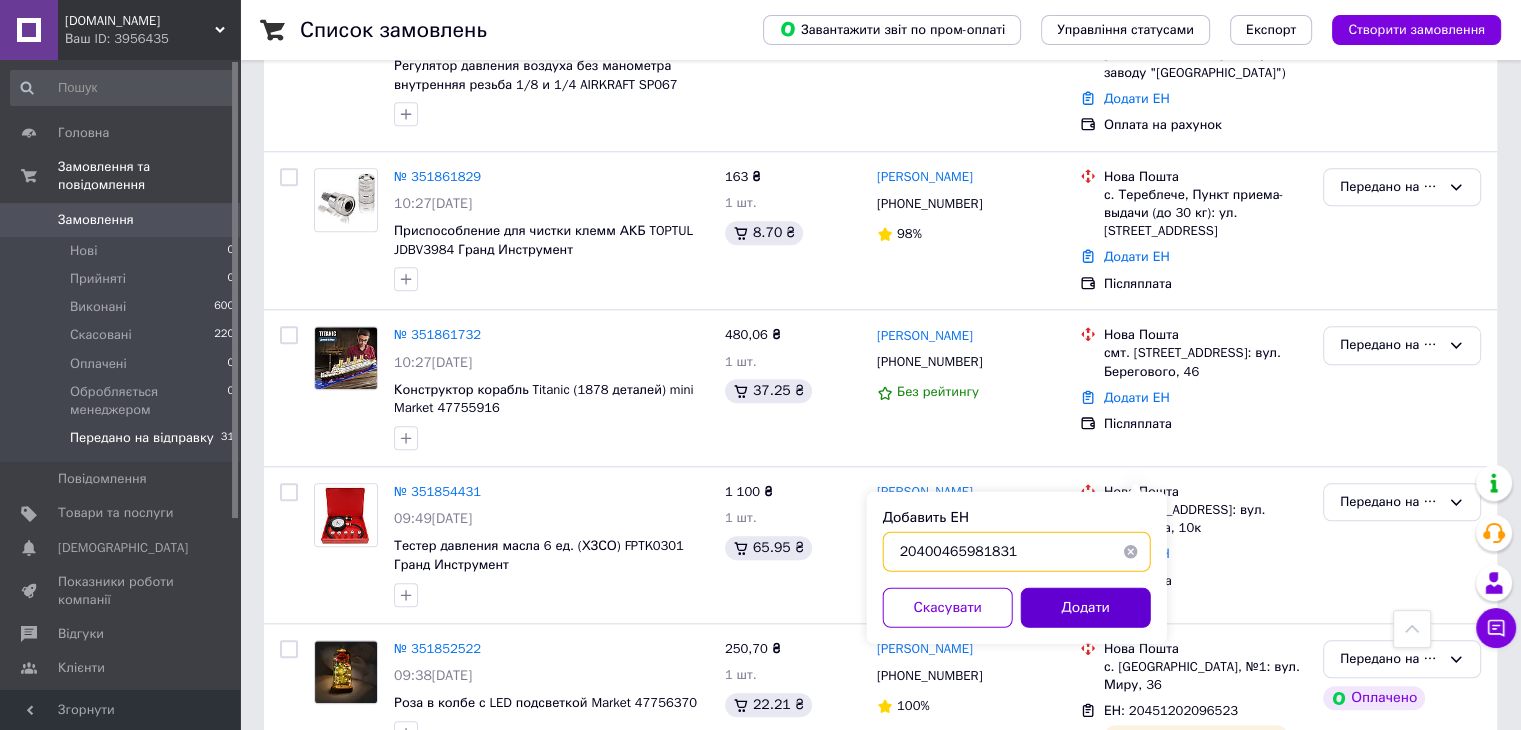 type on "20400465981831" 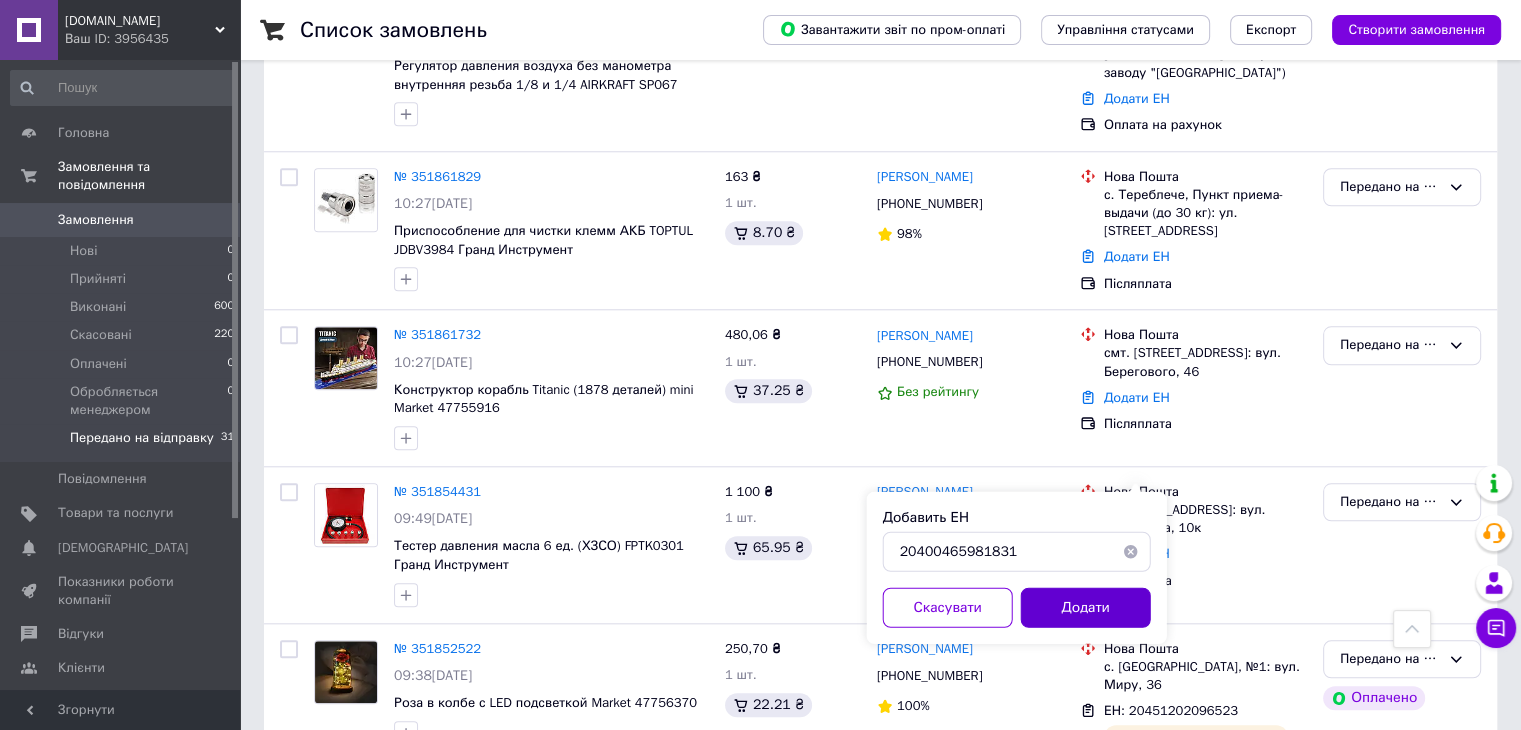 click on "Додати" at bounding box center [1086, 607] 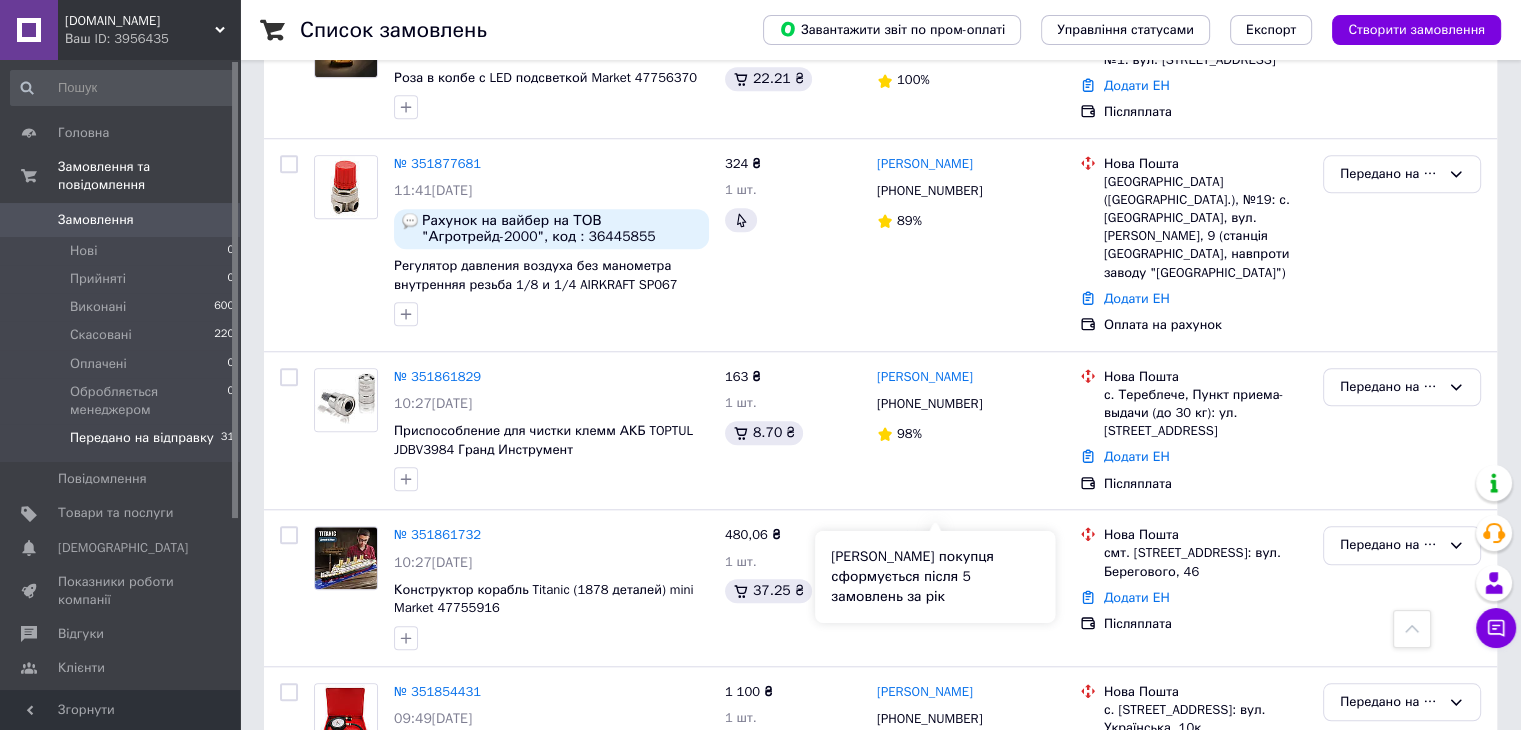 scroll, scrollTop: 1591, scrollLeft: 0, axis: vertical 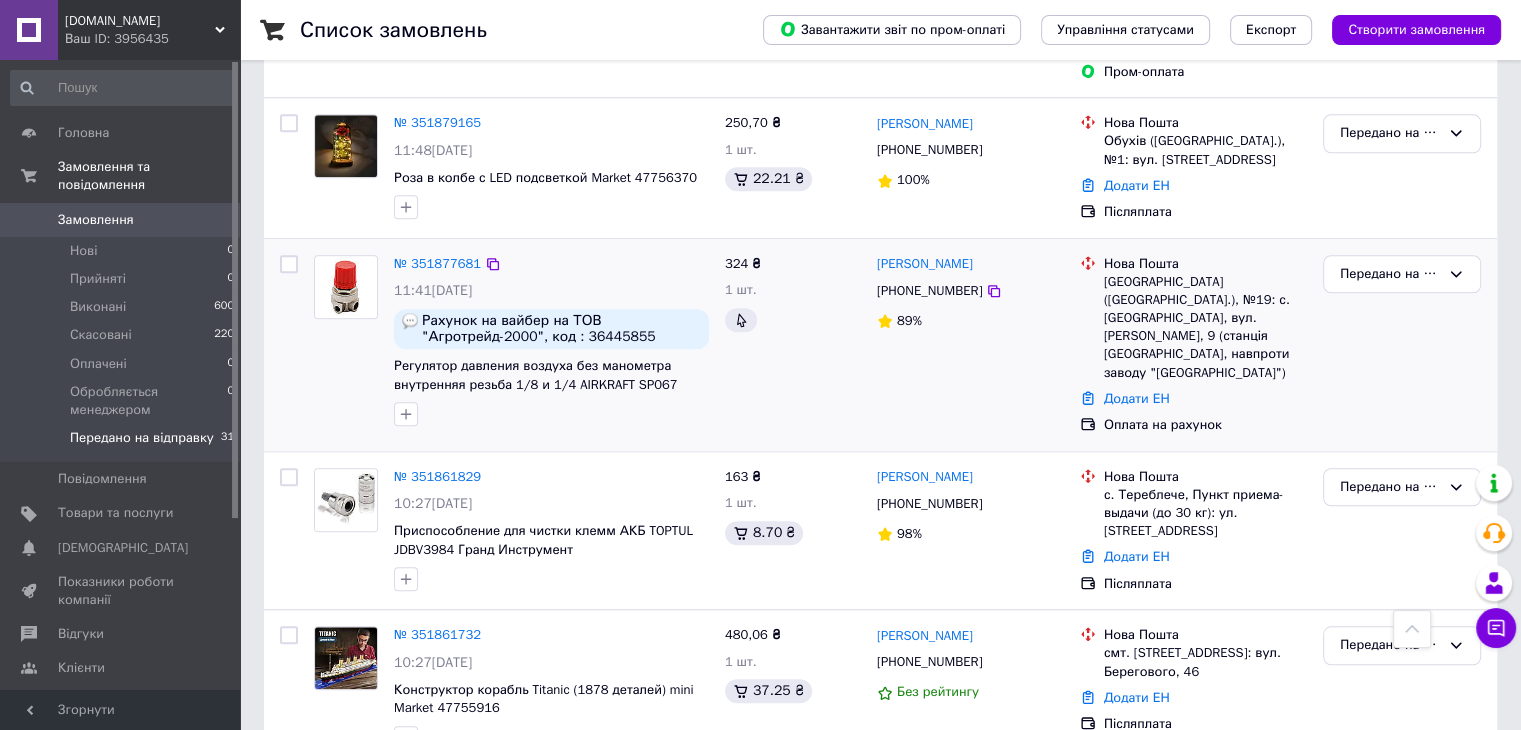 click on "Додати ЕН" at bounding box center [1205, 399] 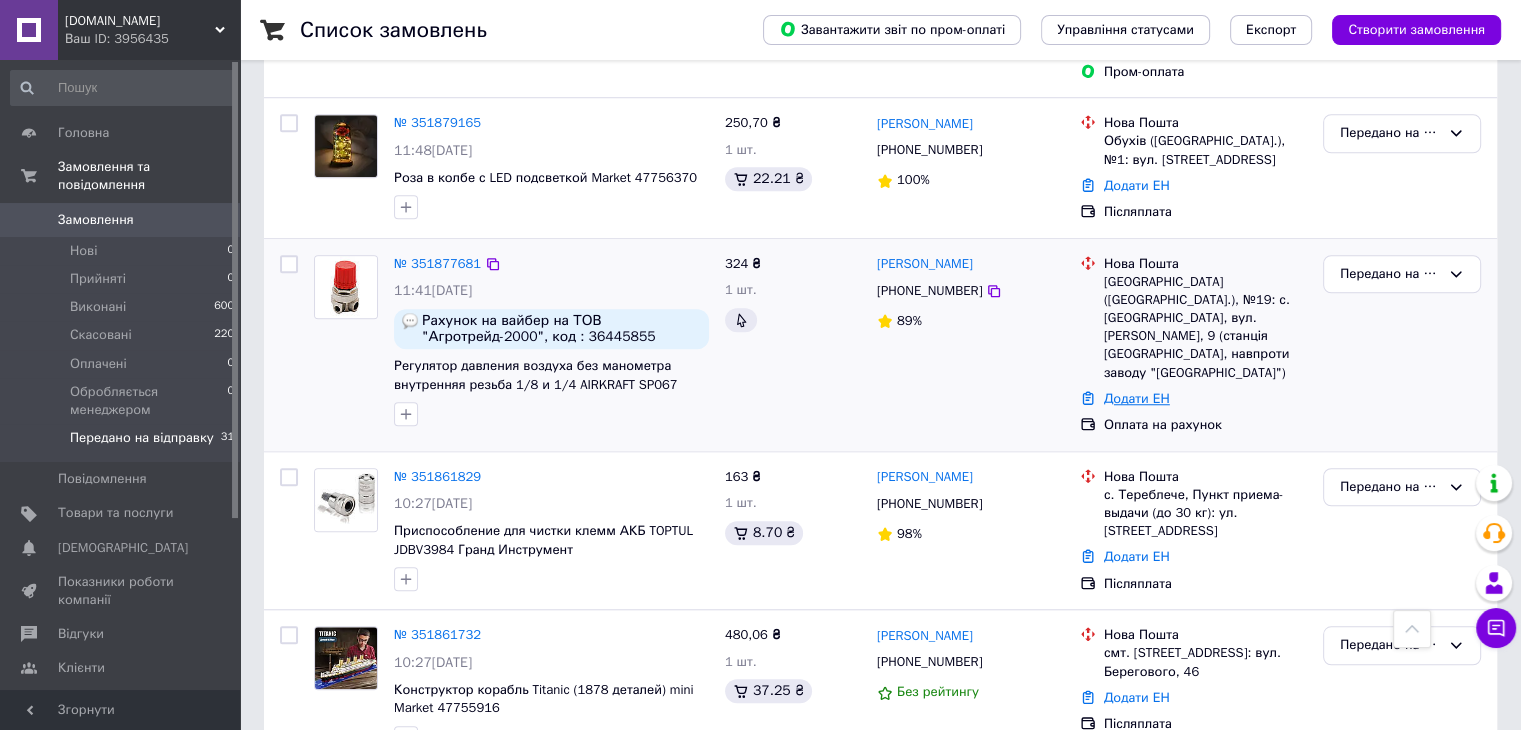click on "Додати ЕН" at bounding box center [1137, 398] 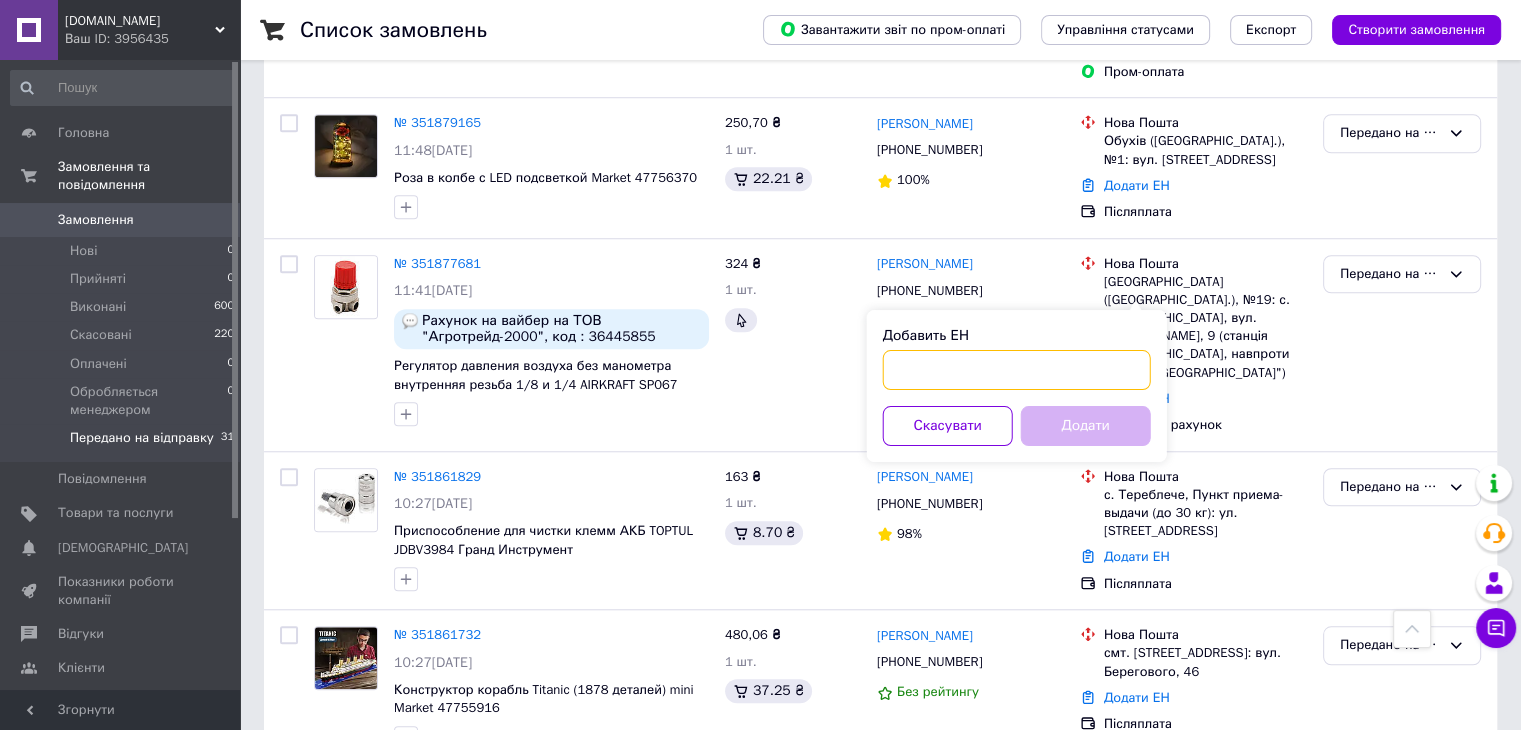 click on "Добавить ЕН" at bounding box center (1017, 370) 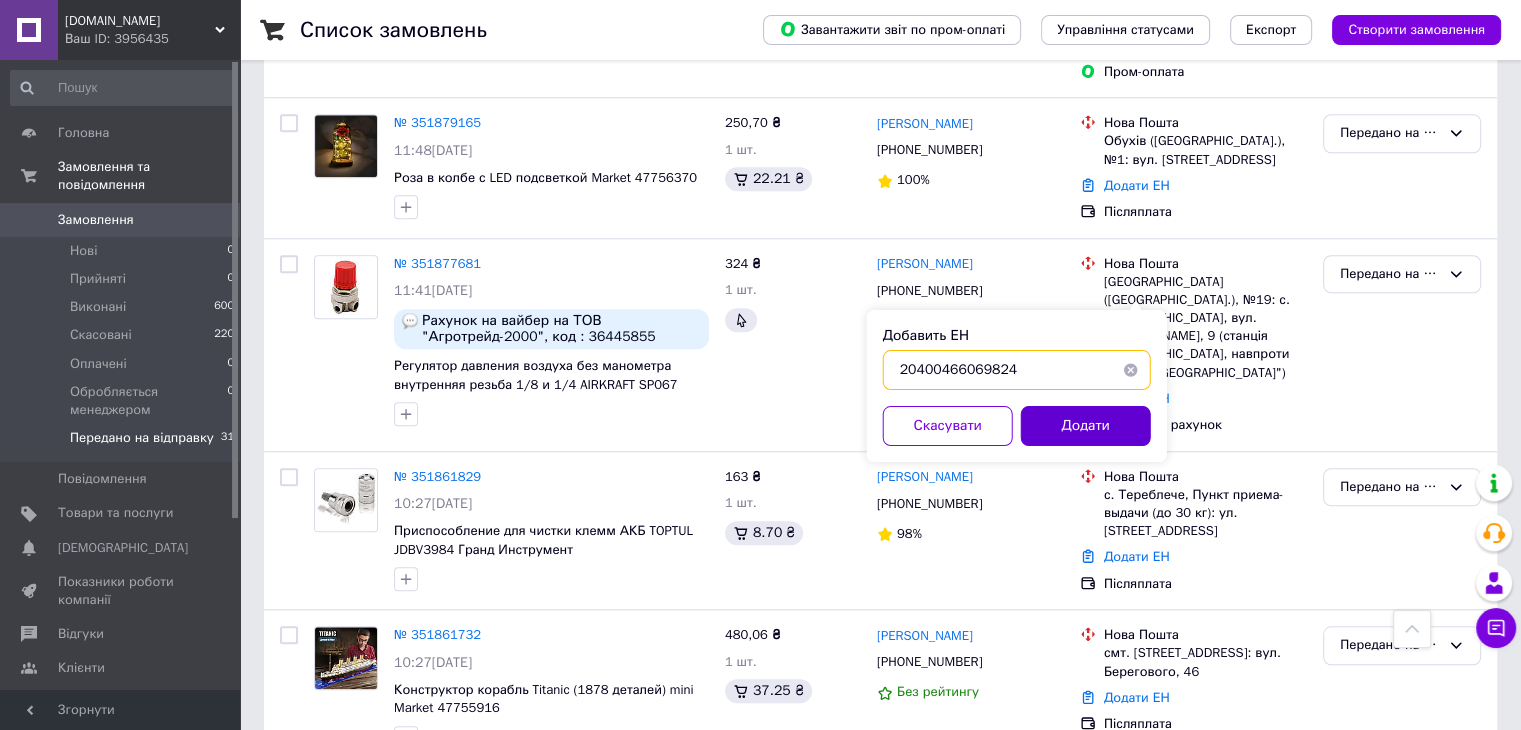 type on "20400466069824" 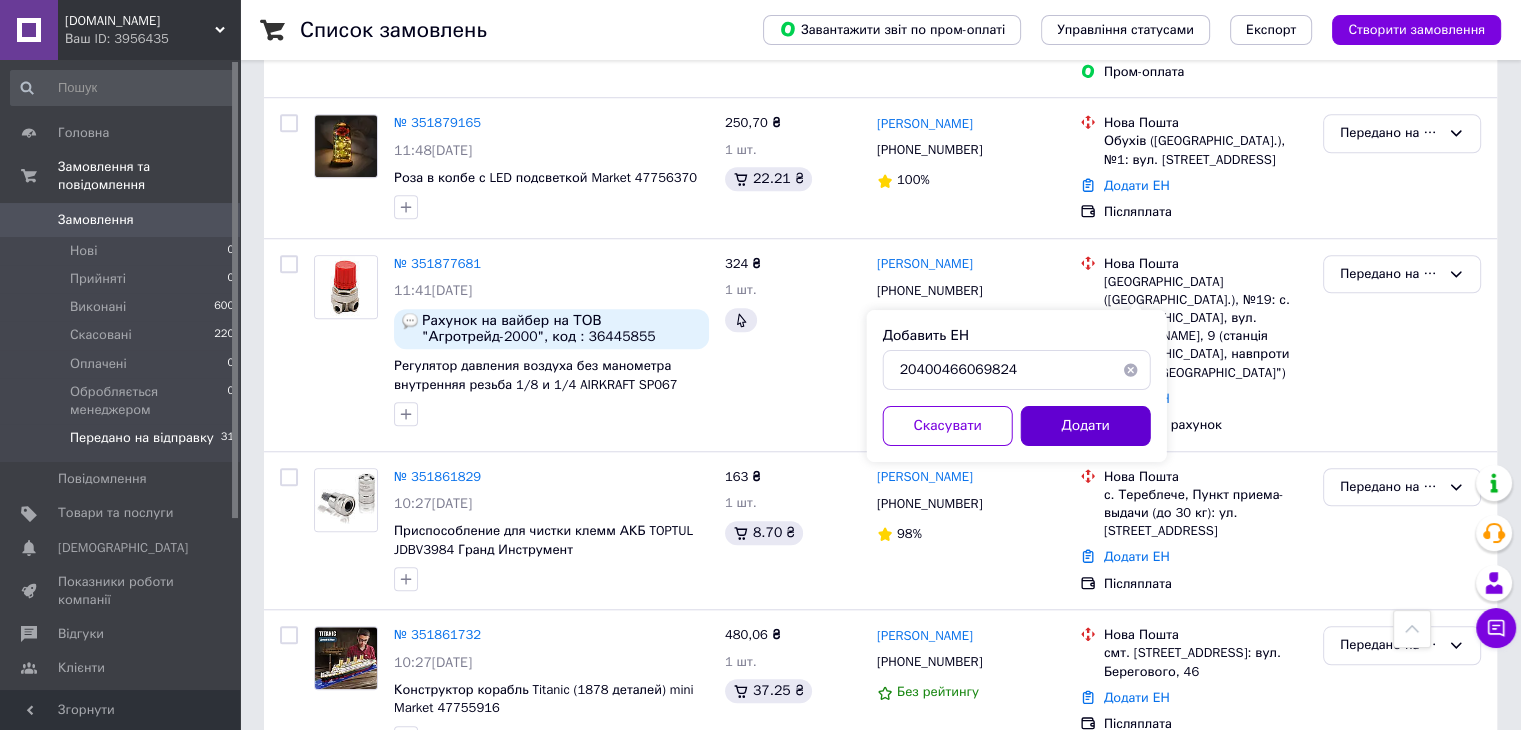 click on "Додати" at bounding box center (1086, 426) 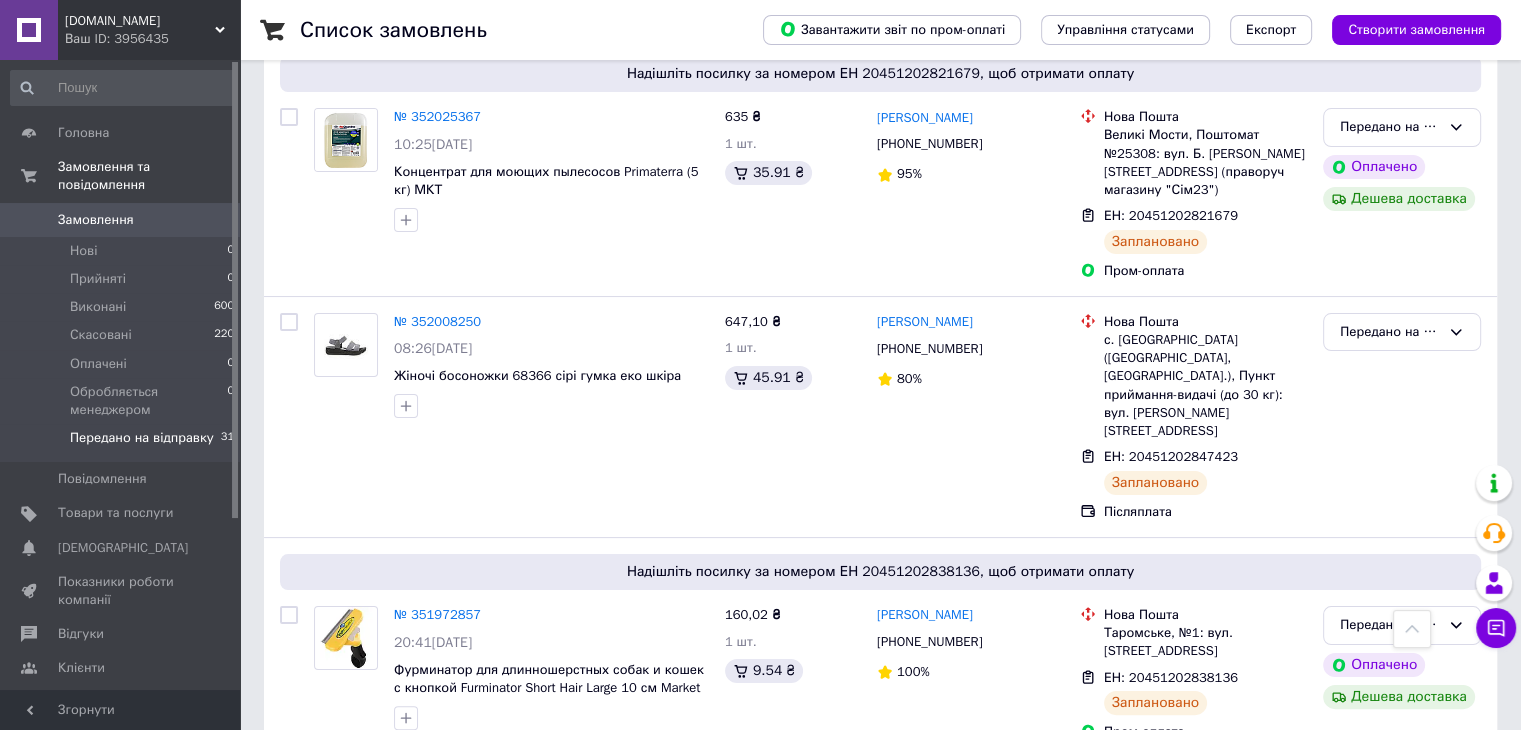 scroll, scrollTop: 0, scrollLeft: 0, axis: both 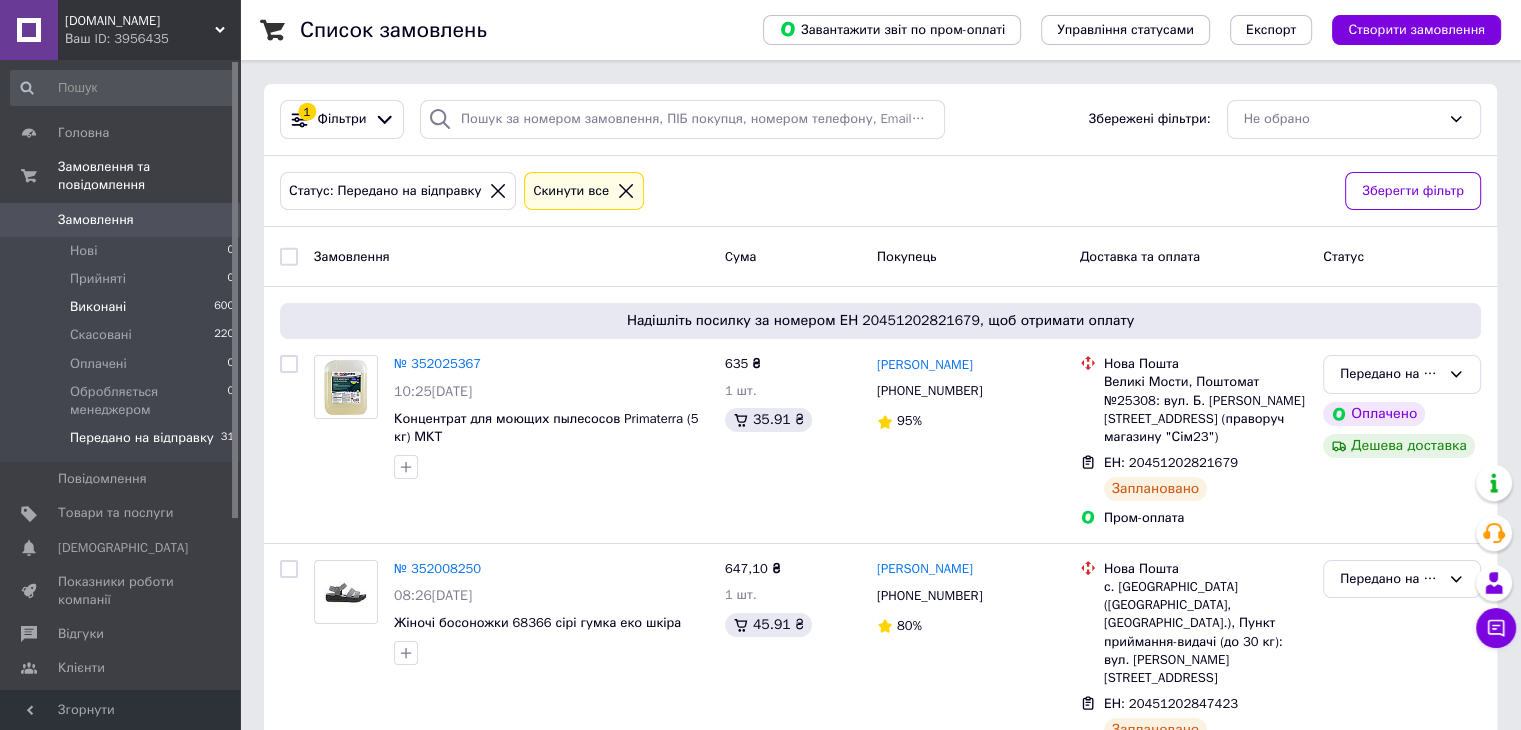 click on "Виконані 600" at bounding box center [123, 307] 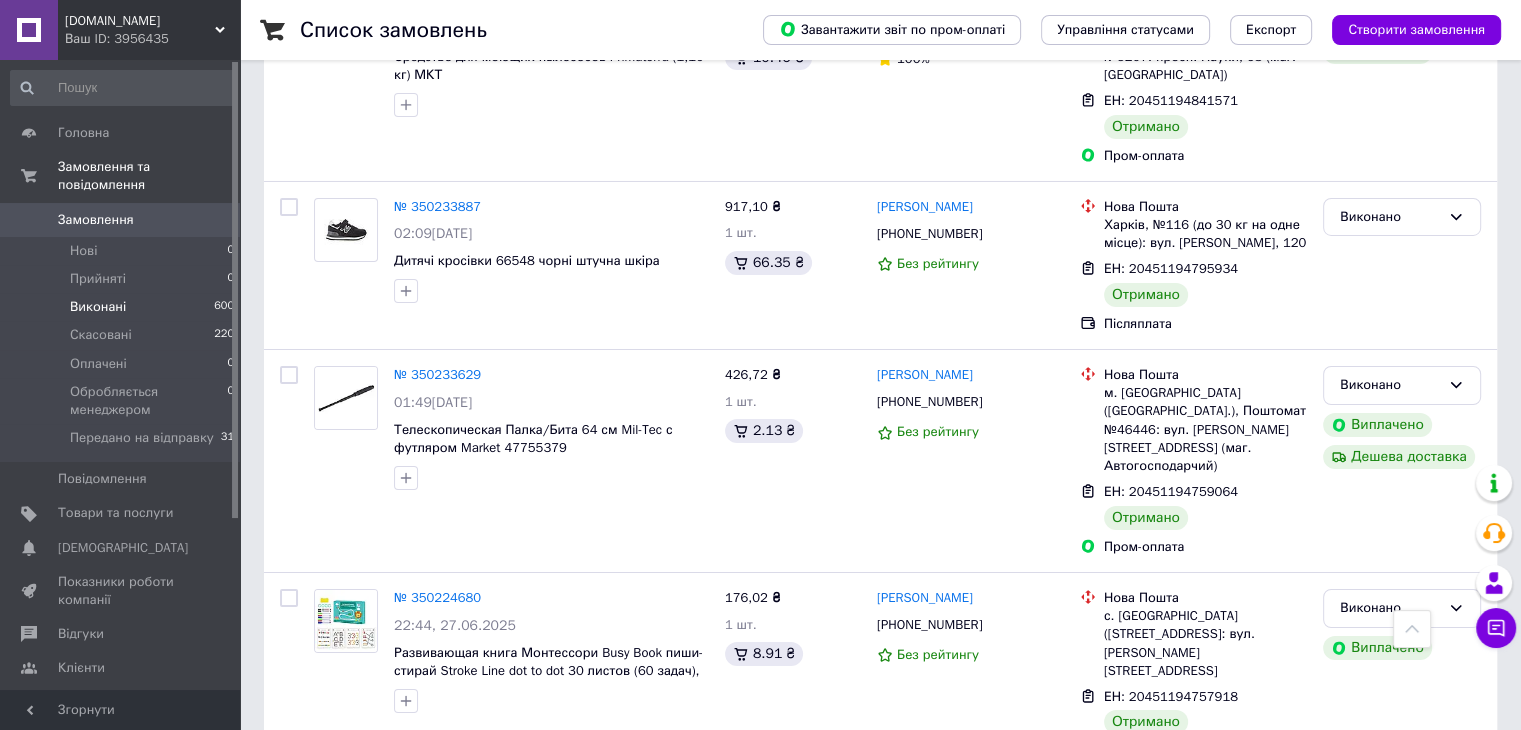 scroll, scrollTop: 7183, scrollLeft: 0, axis: vertical 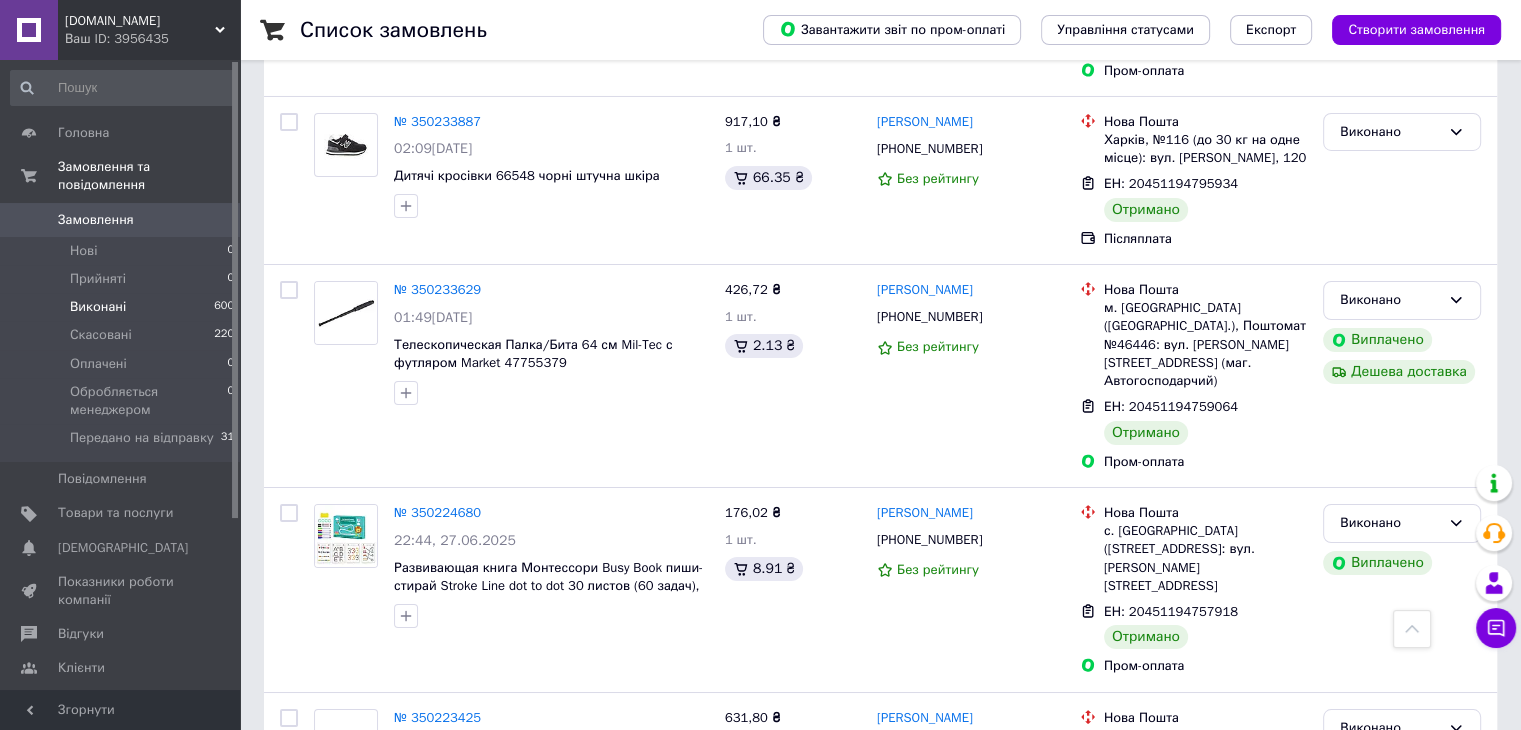 click on "[DOMAIN_NAME]" at bounding box center (140, 21) 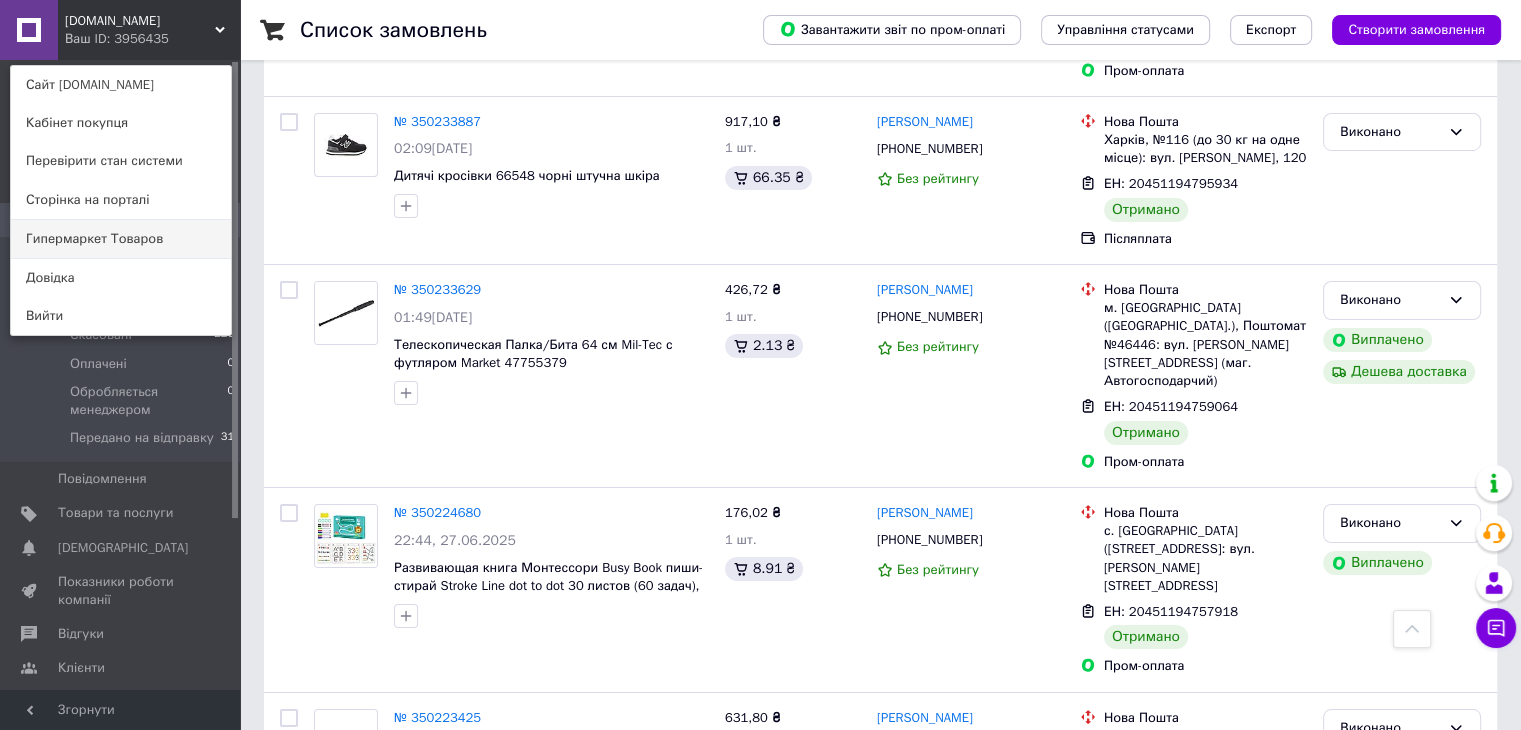 click on "Гипермаркет Товаров" at bounding box center (121, 239) 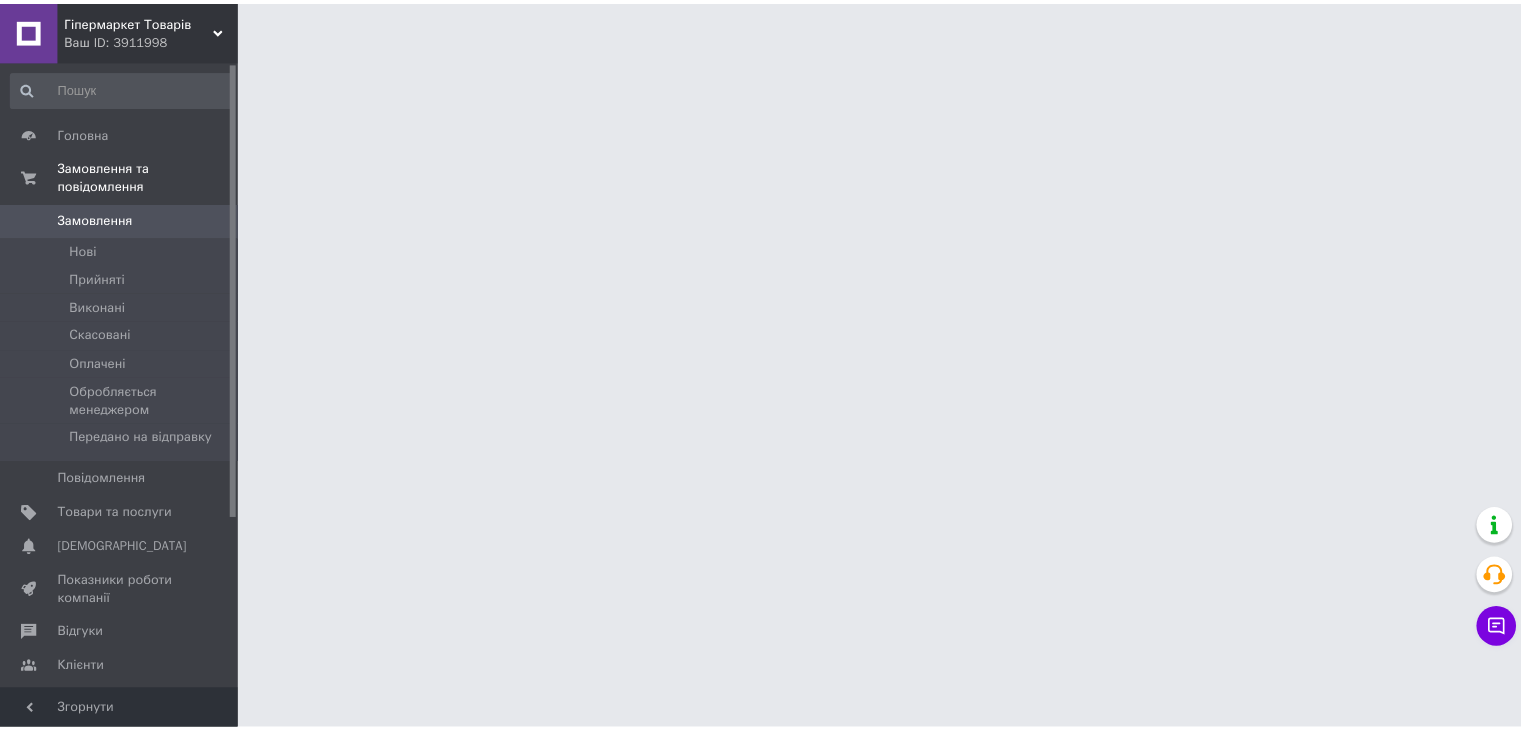 scroll, scrollTop: 0, scrollLeft: 0, axis: both 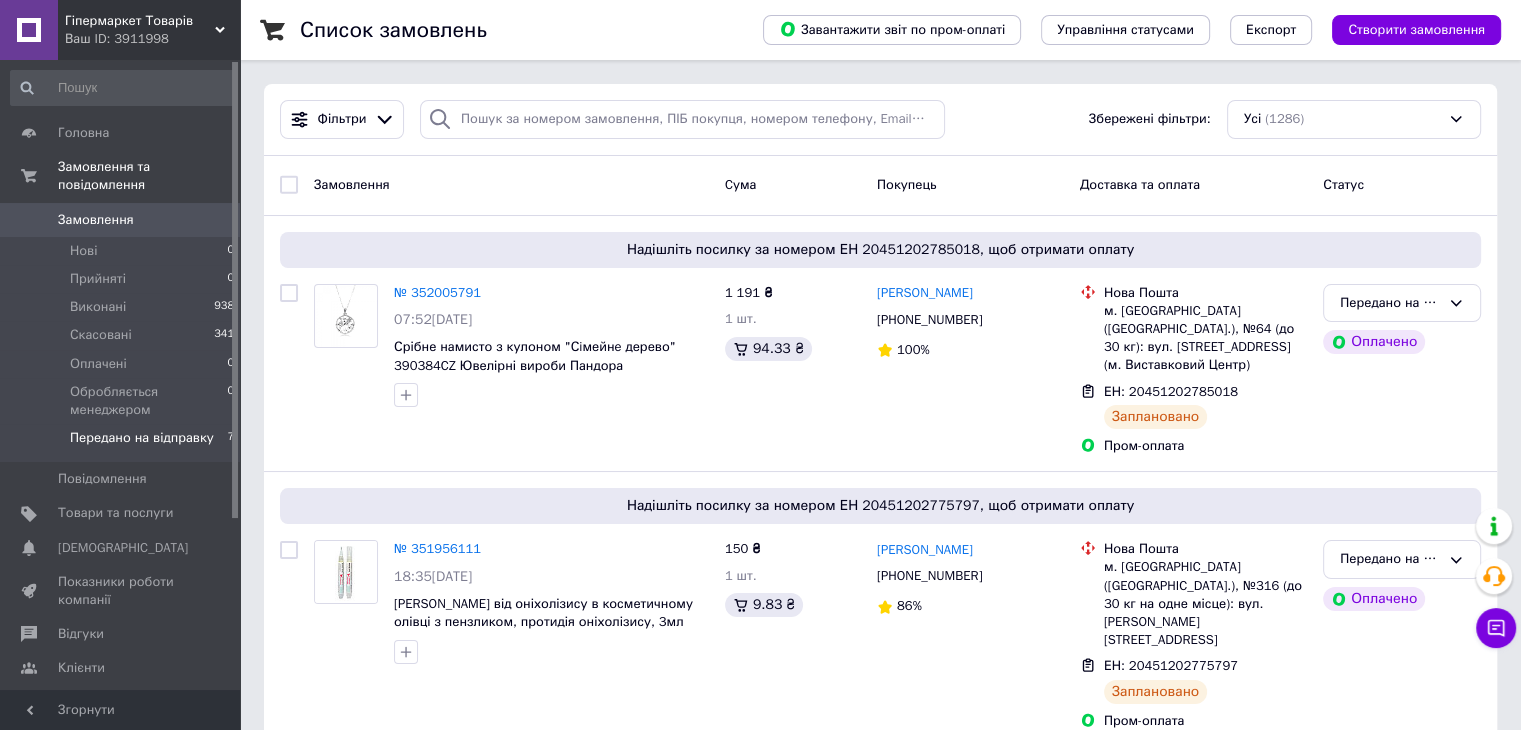 click on "Передано на відправку" at bounding box center (142, 438) 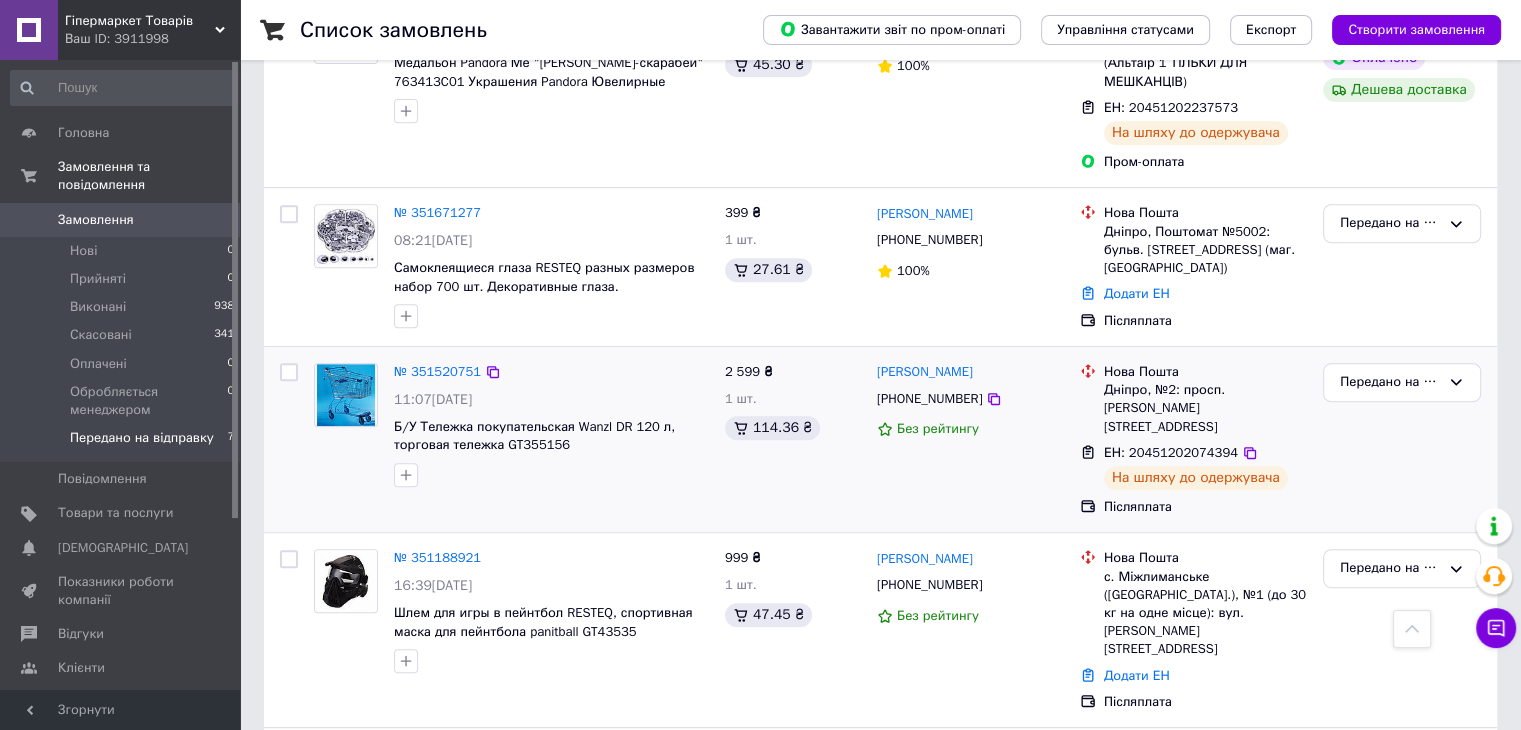 scroll, scrollTop: 800, scrollLeft: 0, axis: vertical 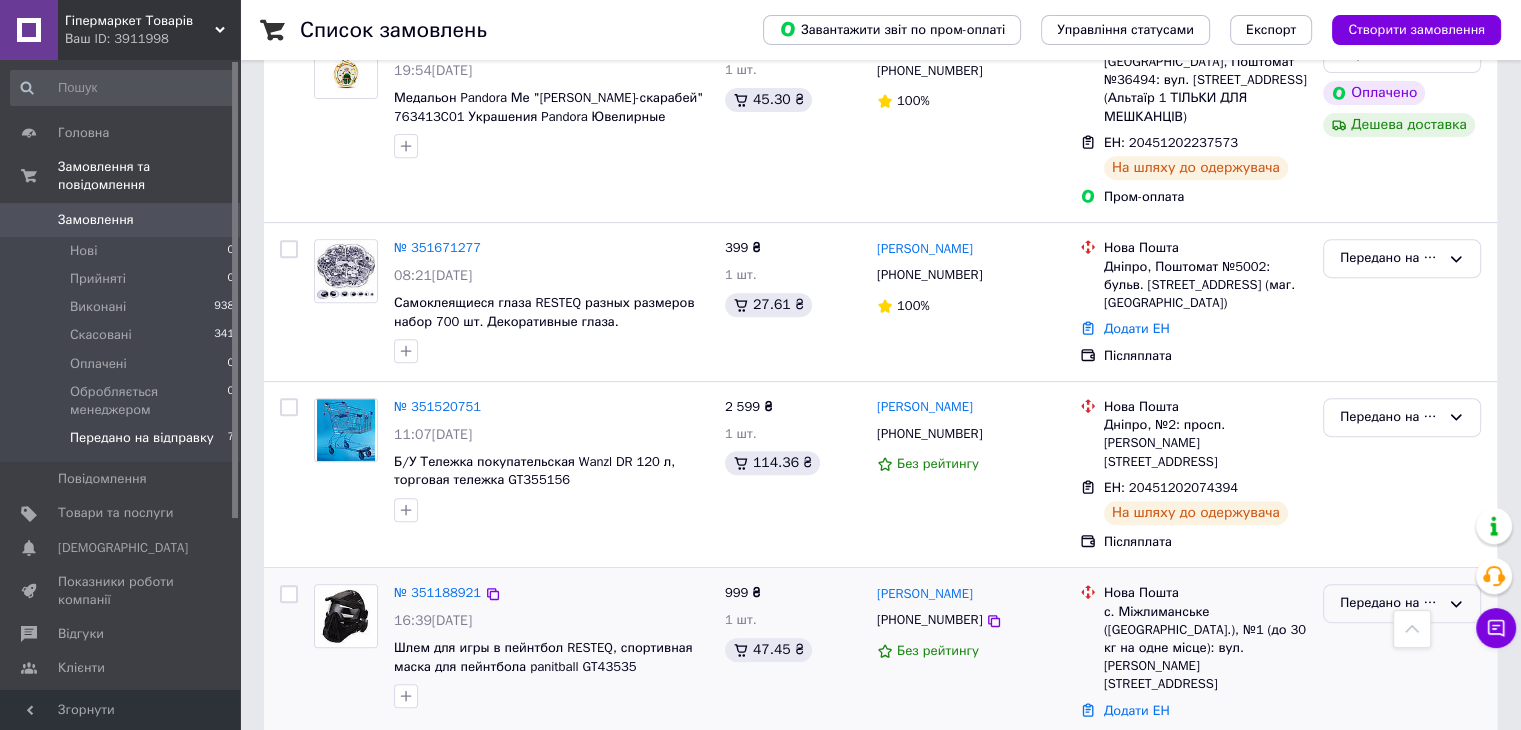 click on "Передано на відправку" at bounding box center (1390, 603) 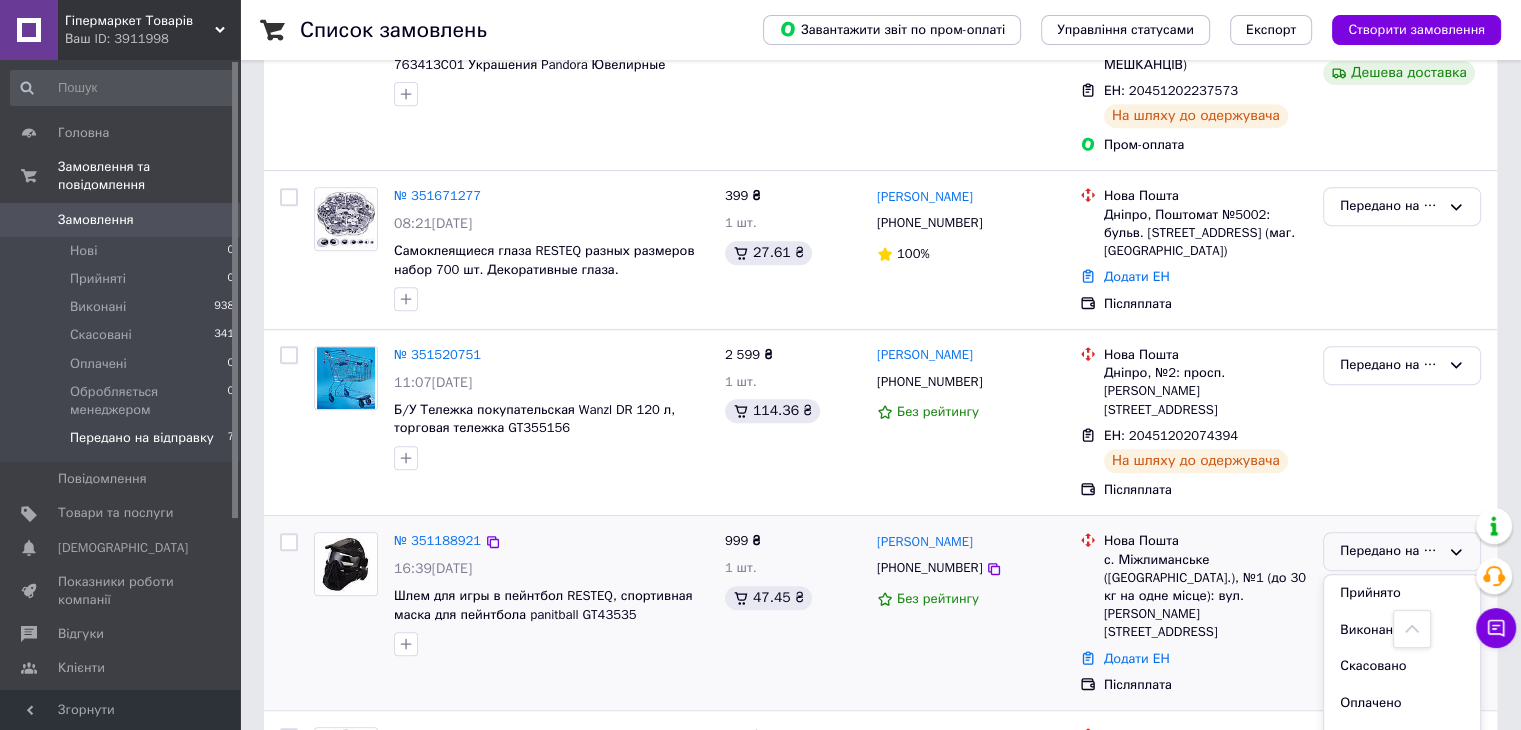 scroll, scrollTop: 900, scrollLeft: 0, axis: vertical 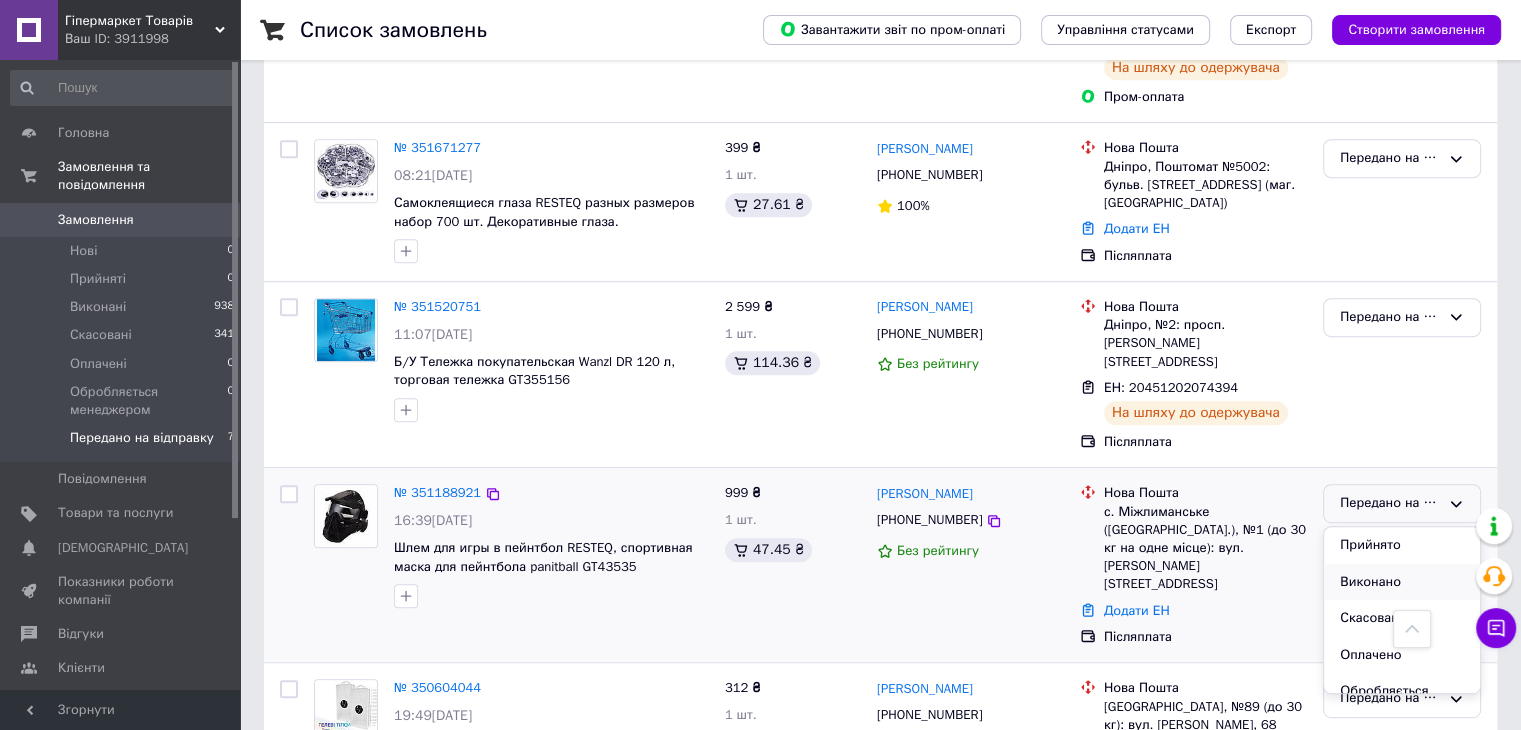 click on "Виконано" at bounding box center (1402, 582) 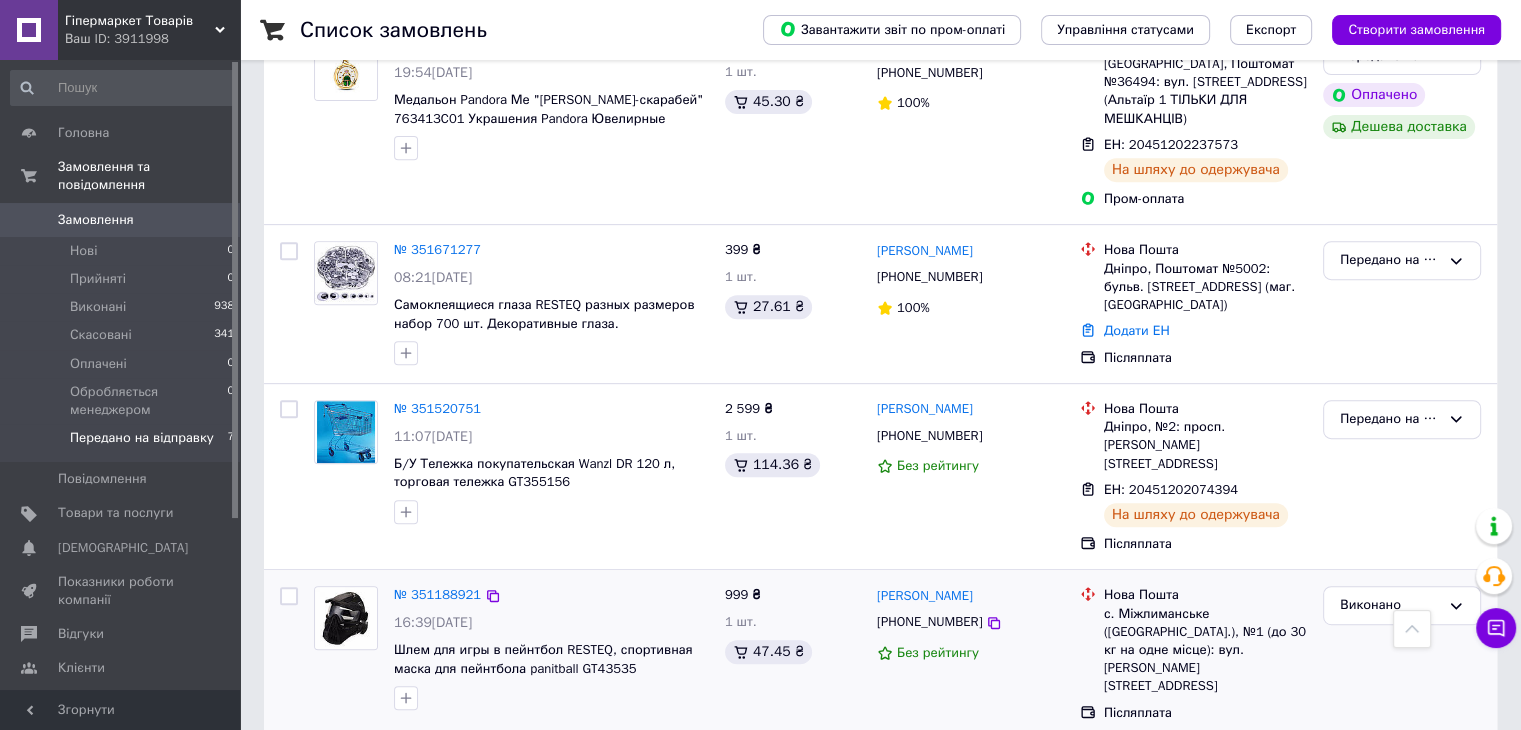 scroll, scrollTop: 698, scrollLeft: 0, axis: vertical 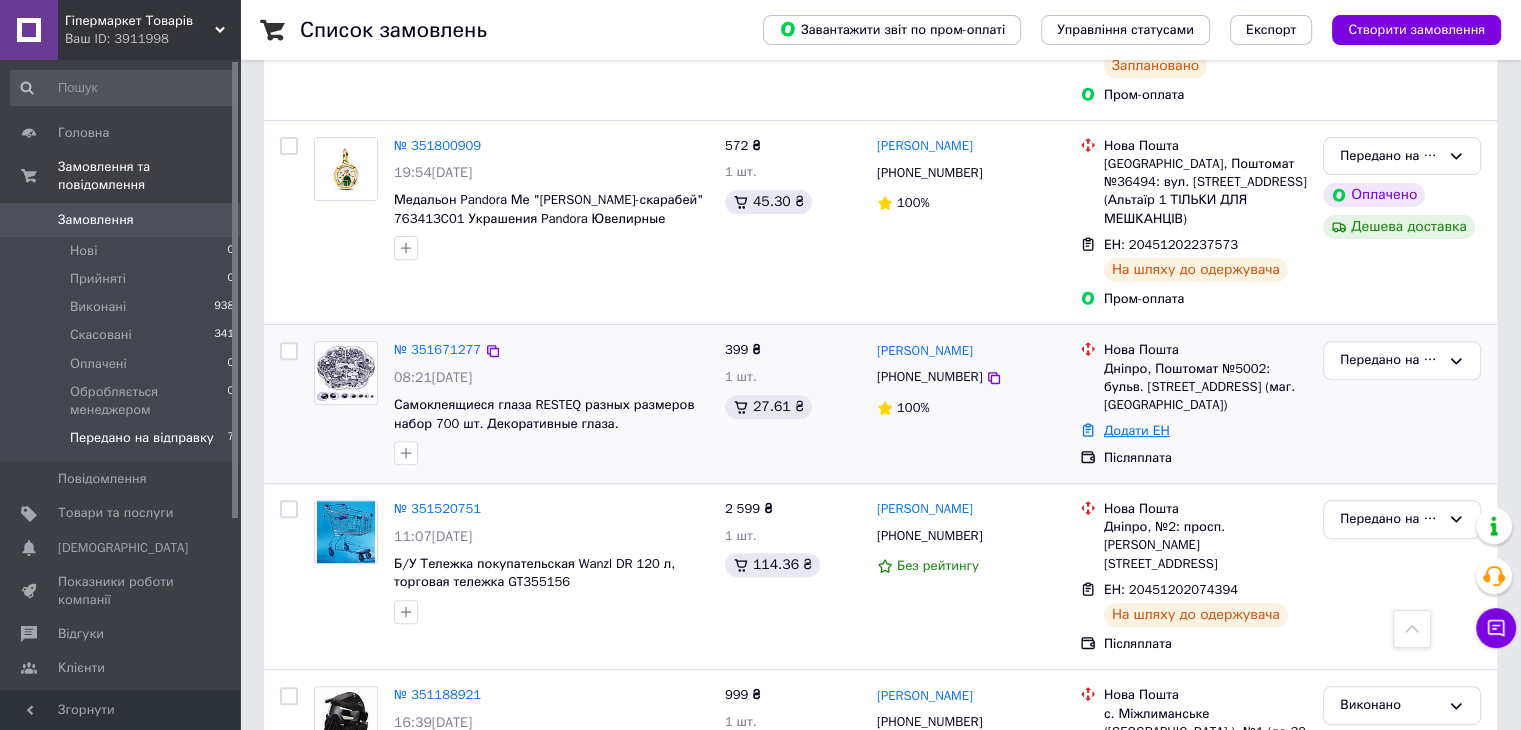 click on "Додати ЕН" at bounding box center [1137, 430] 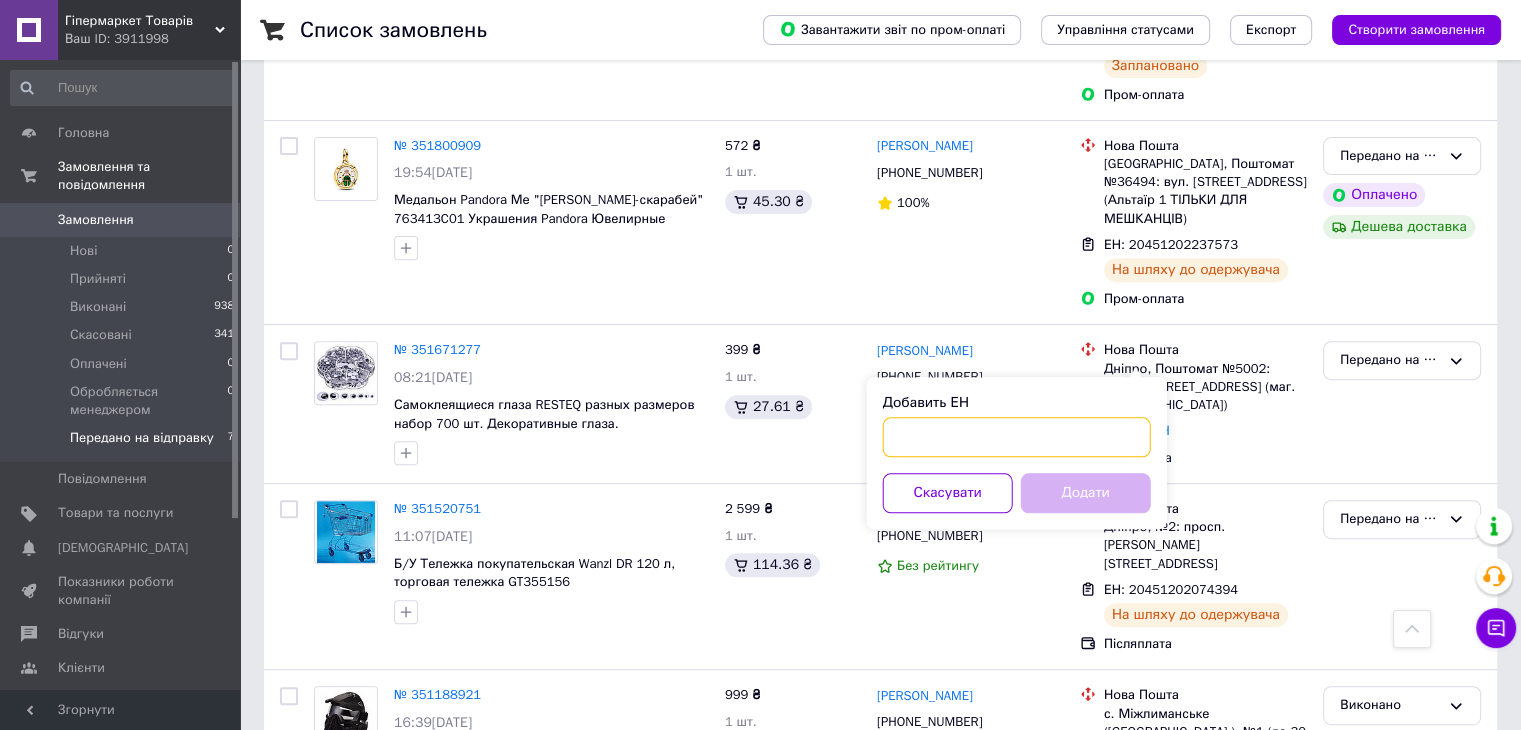 click on "Добавить ЕН" at bounding box center [1017, 437] 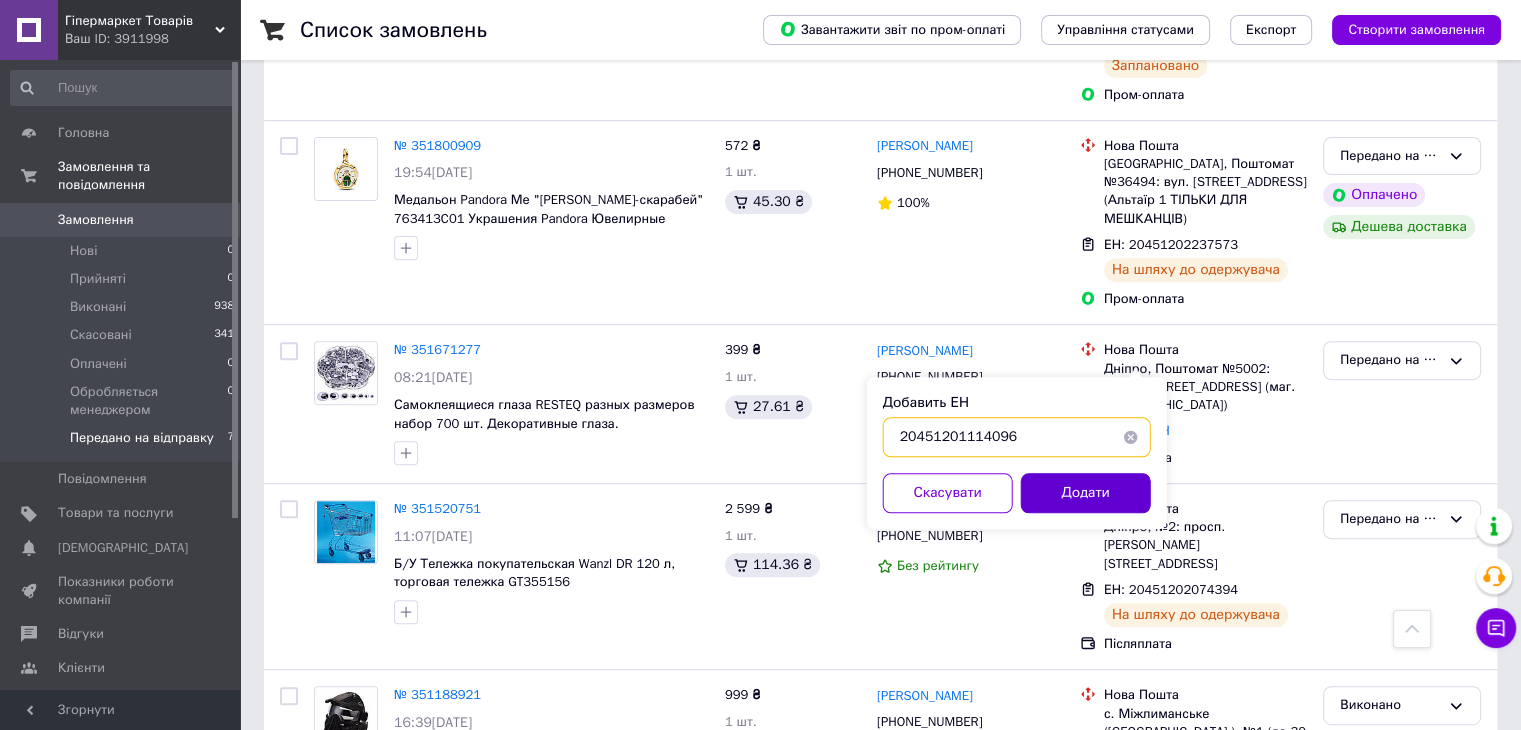 type on "20451201114096" 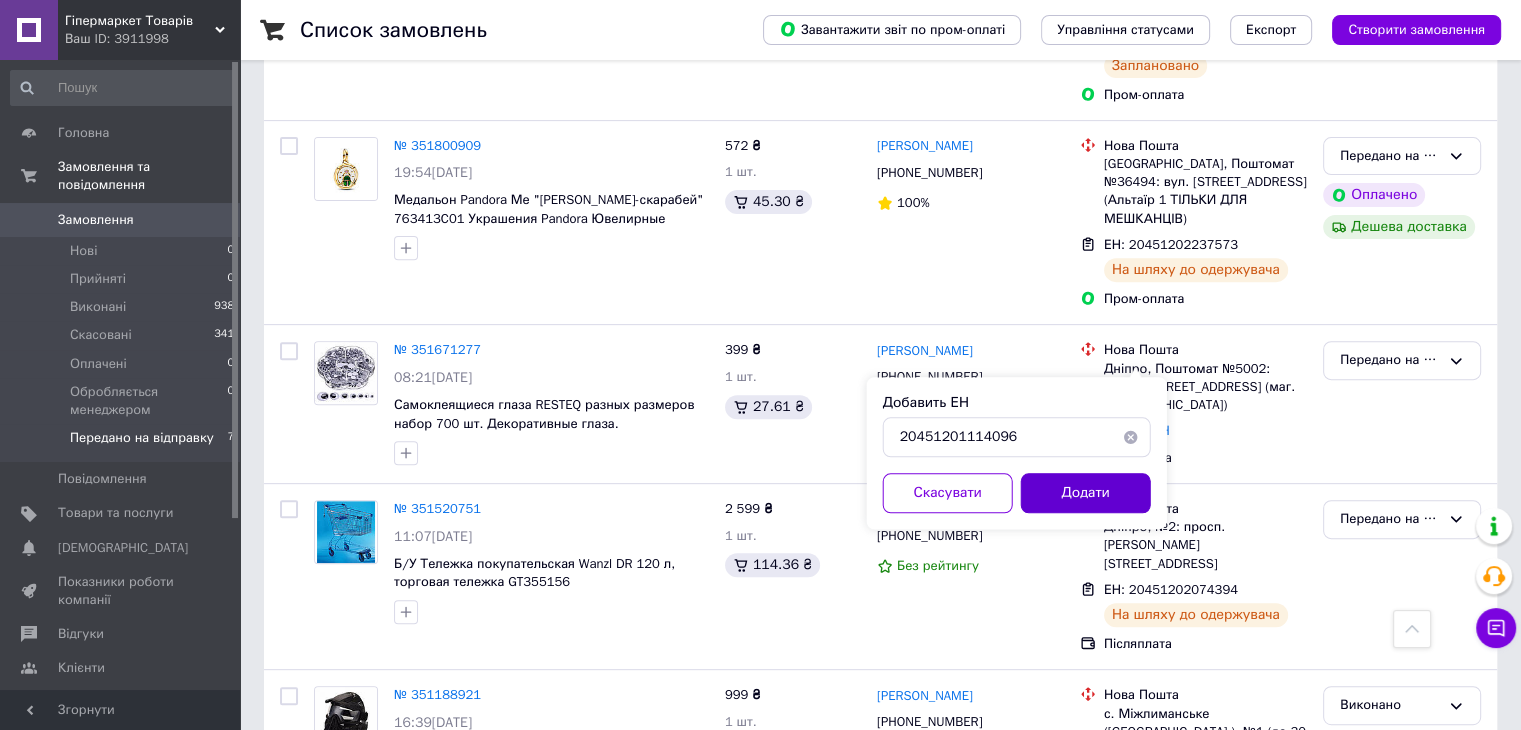 click on "Додати" at bounding box center [1086, 493] 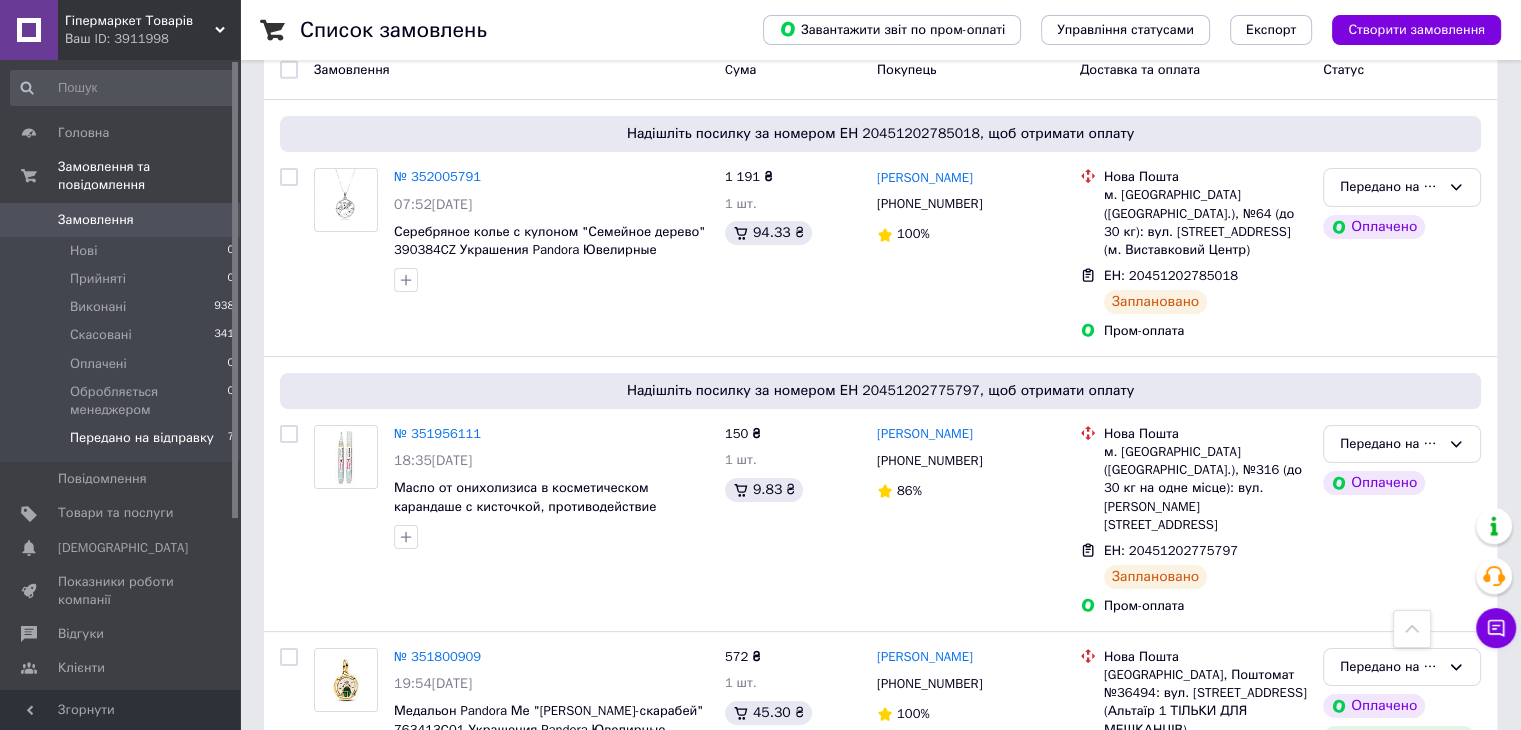 scroll, scrollTop: 0, scrollLeft: 0, axis: both 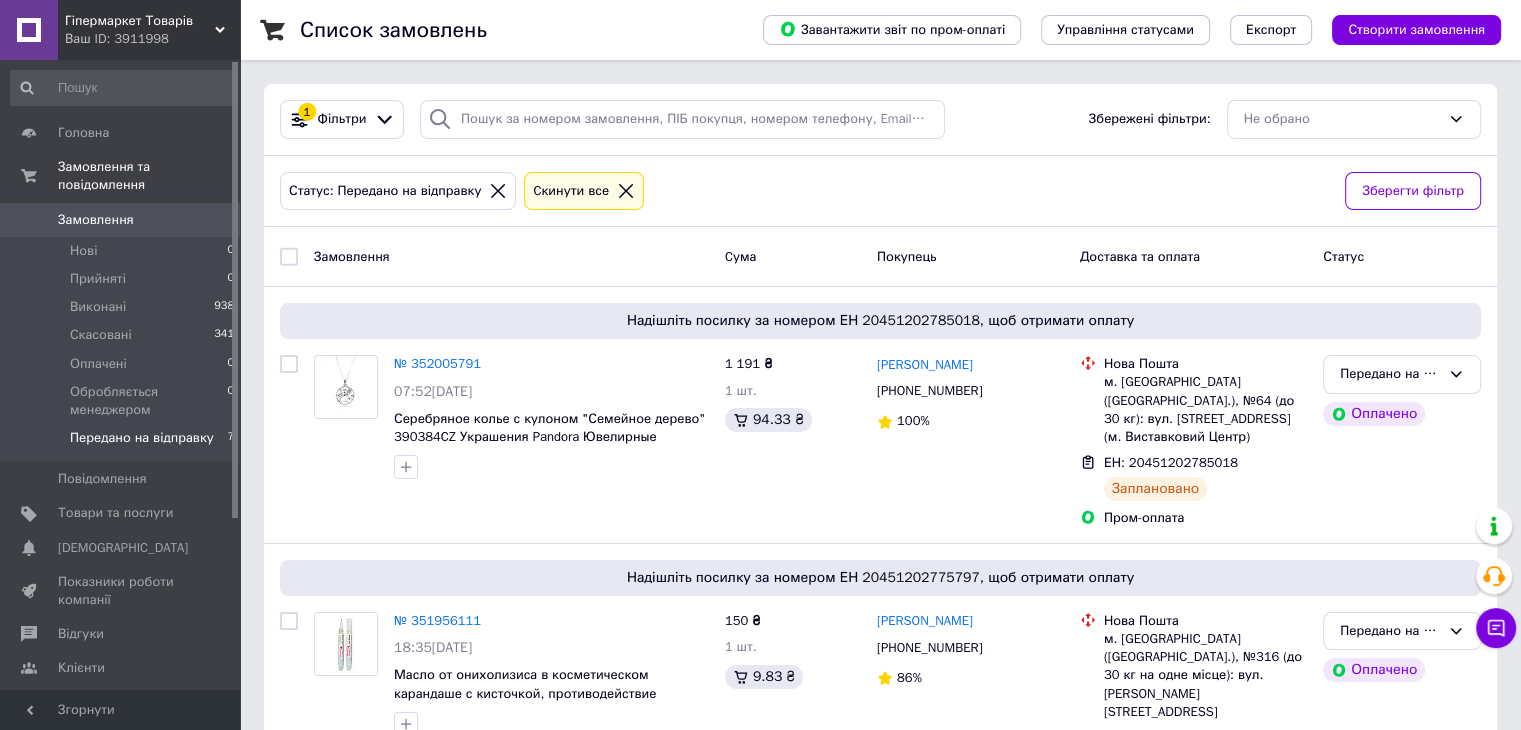 click on "Ваш ID: 3911998" at bounding box center [152, 39] 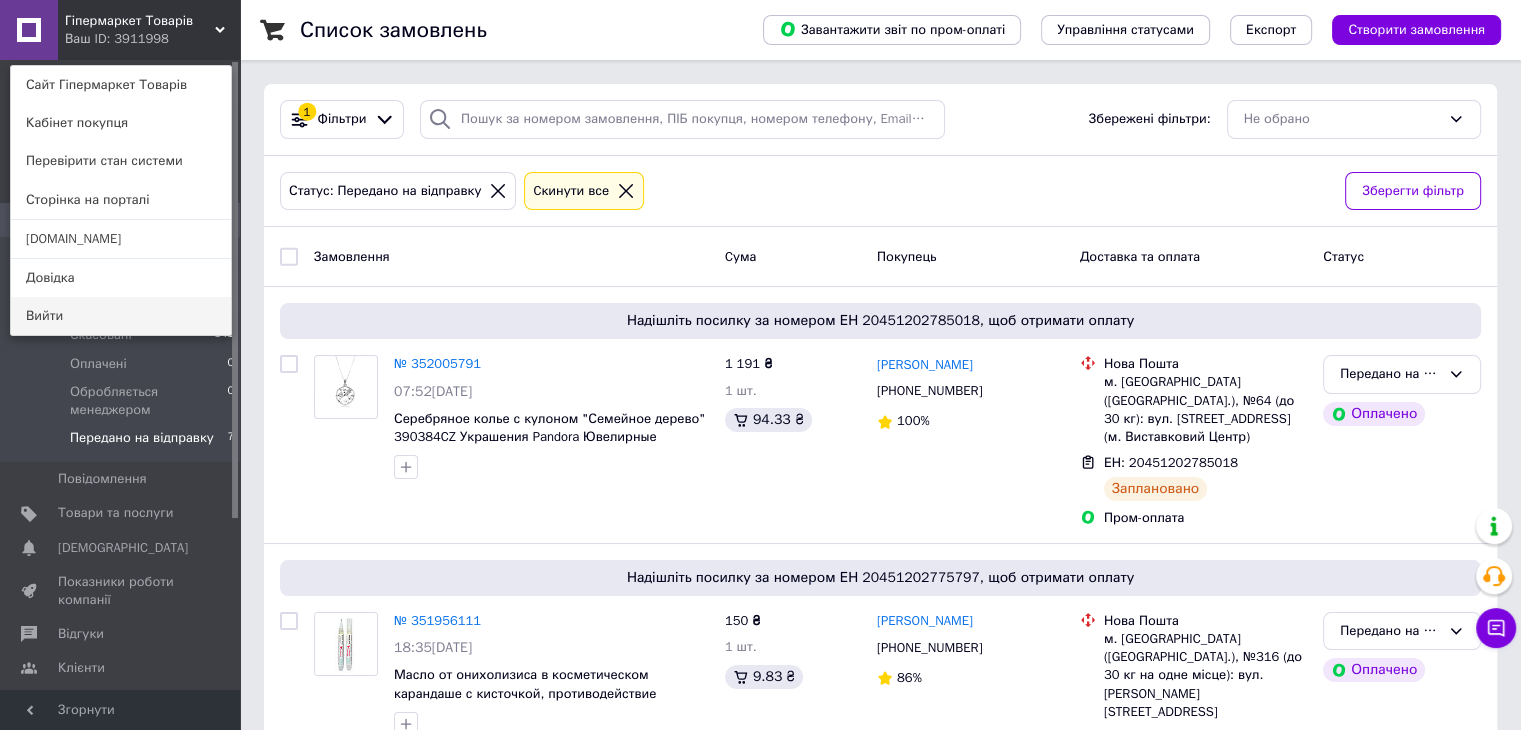 click on "Вийти" at bounding box center (121, 316) 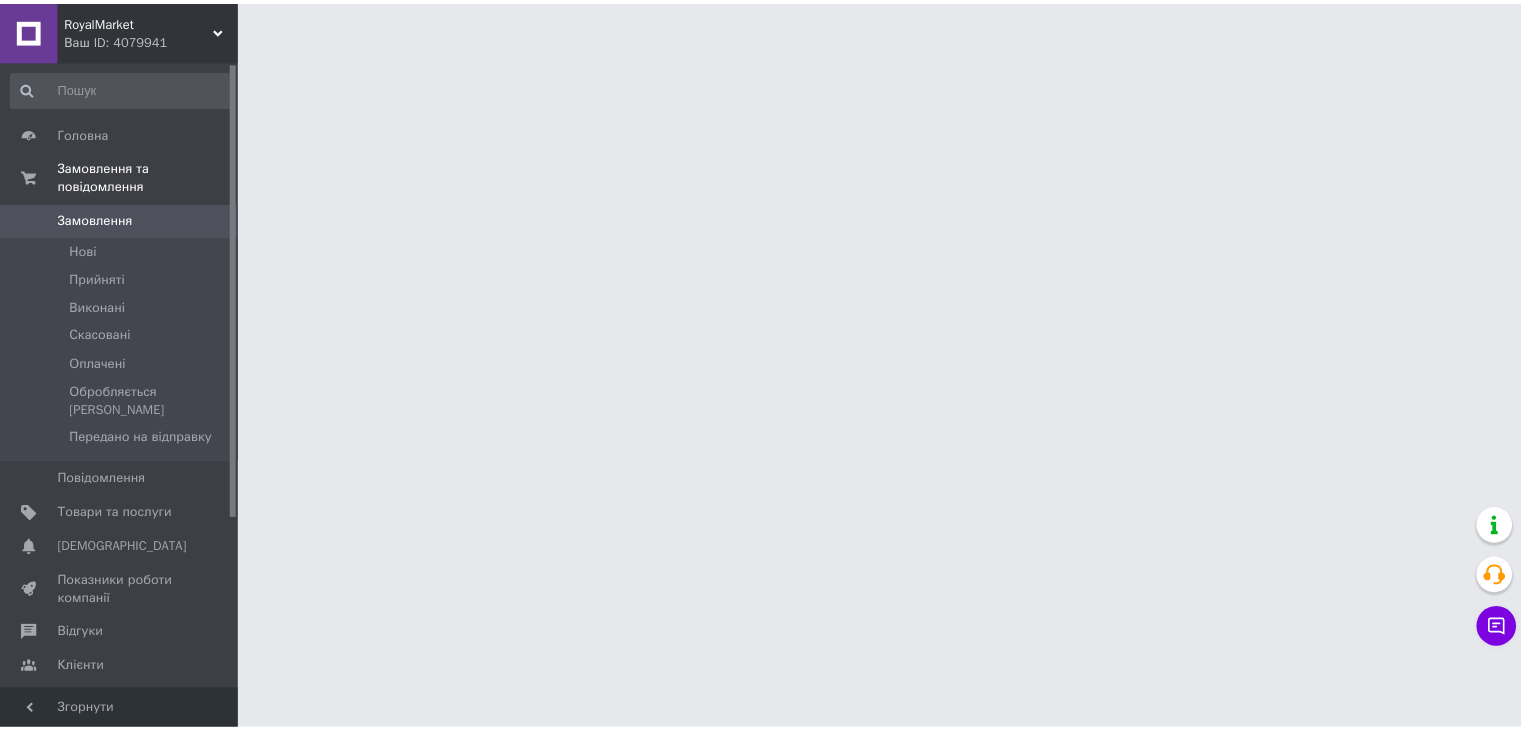 scroll, scrollTop: 0, scrollLeft: 0, axis: both 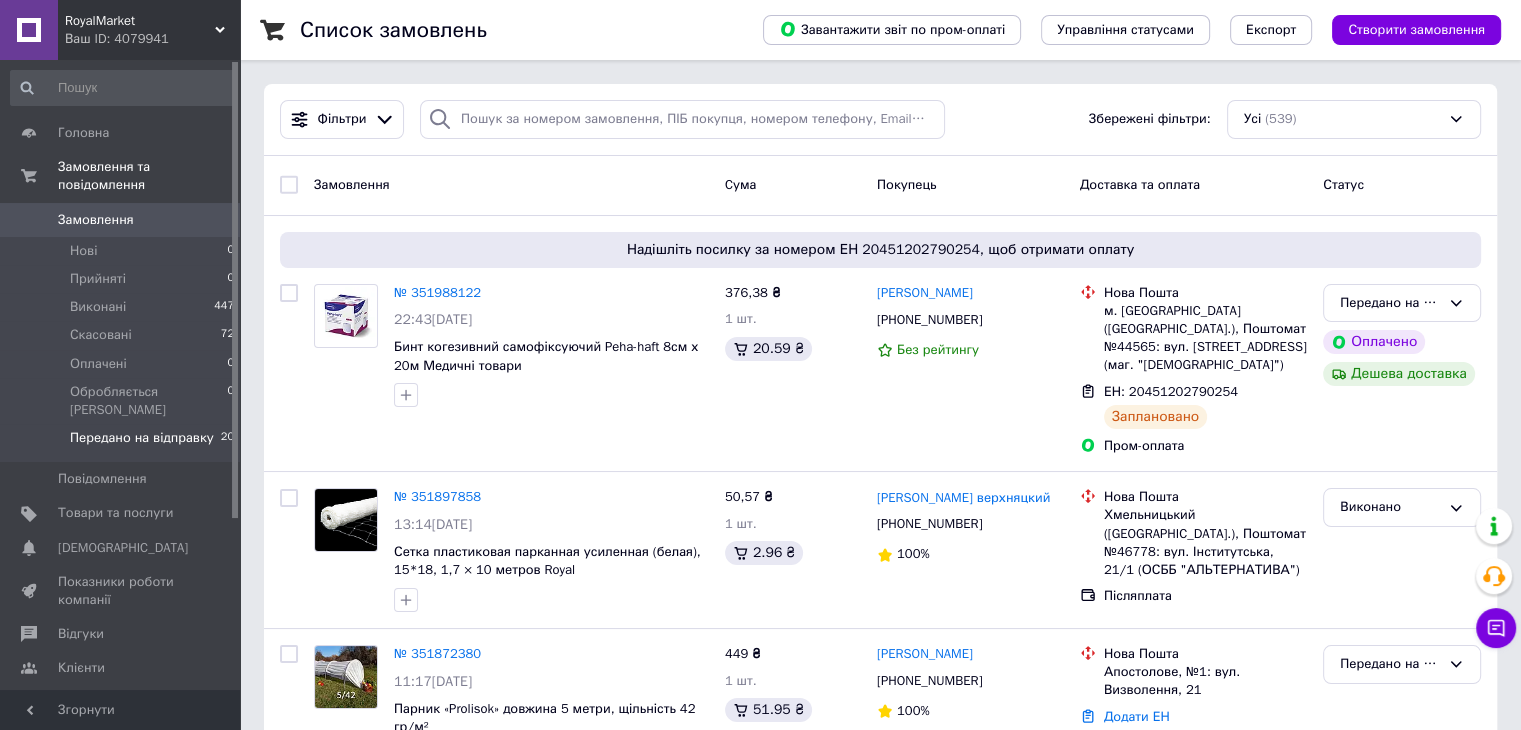 click on "Передано на відправку" at bounding box center [142, 438] 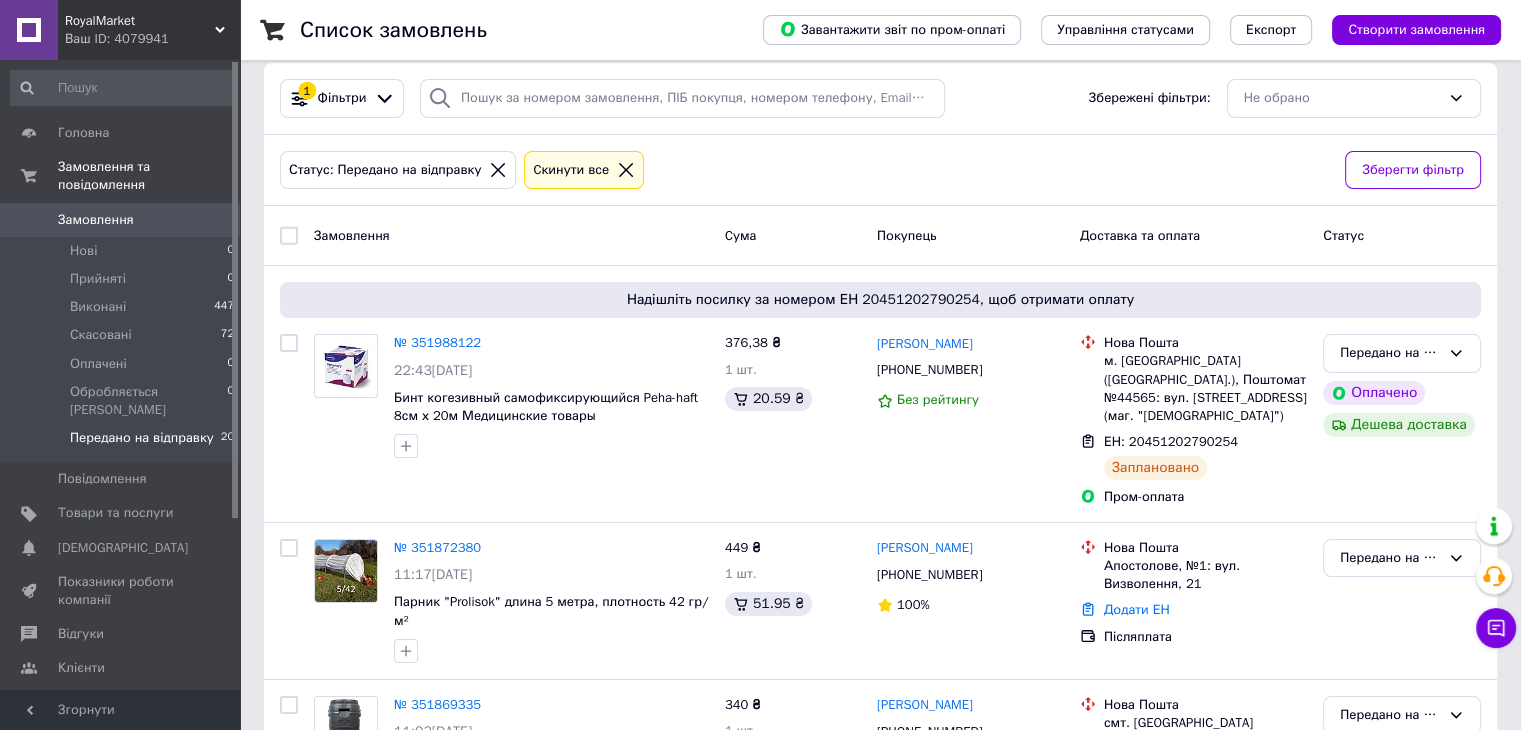 scroll, scrollTop: 0, scrollLeft: 0, axis: both 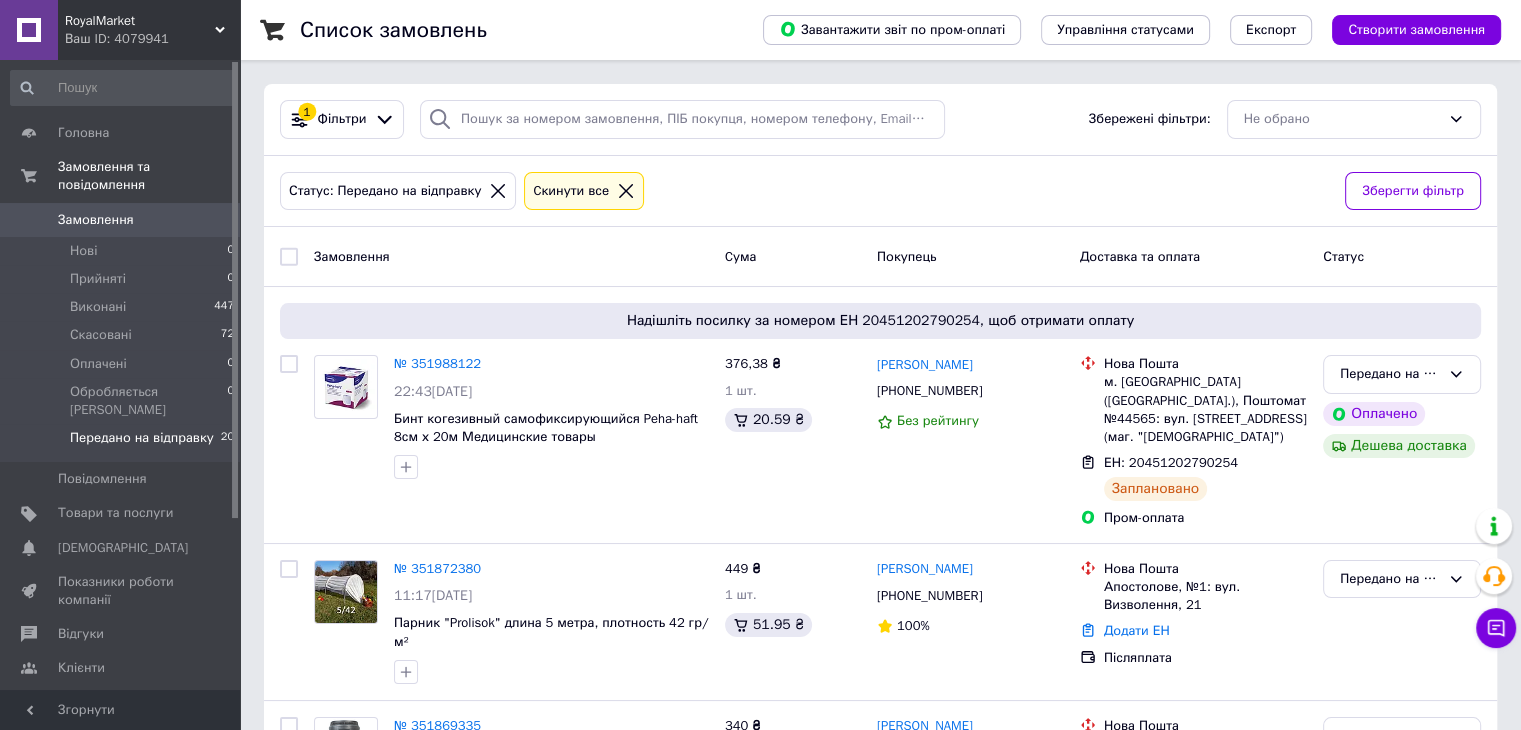 click on "RoyalMarket" at bounding box center [140, 21] 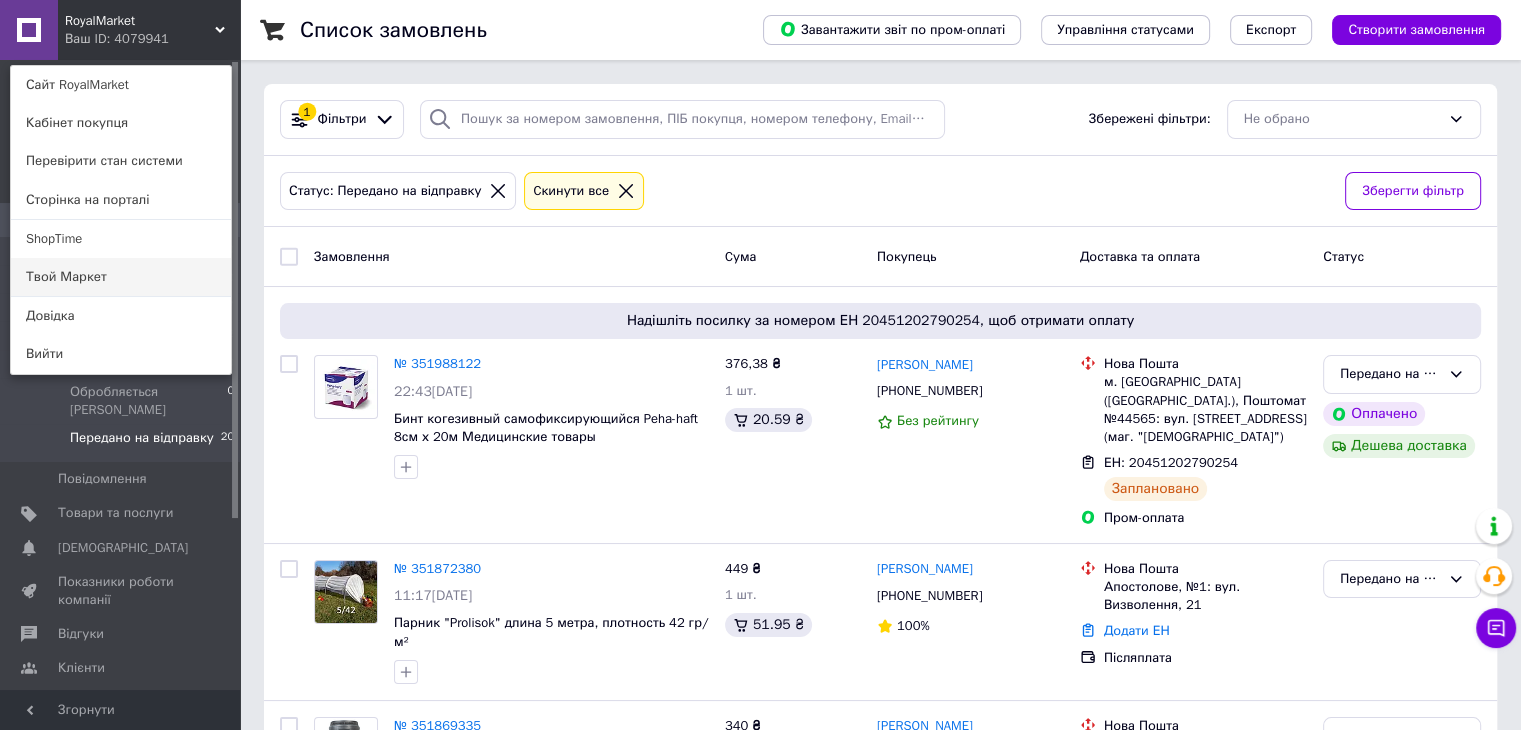 click on "Твой Маркет" at bounding box center [121, 277] 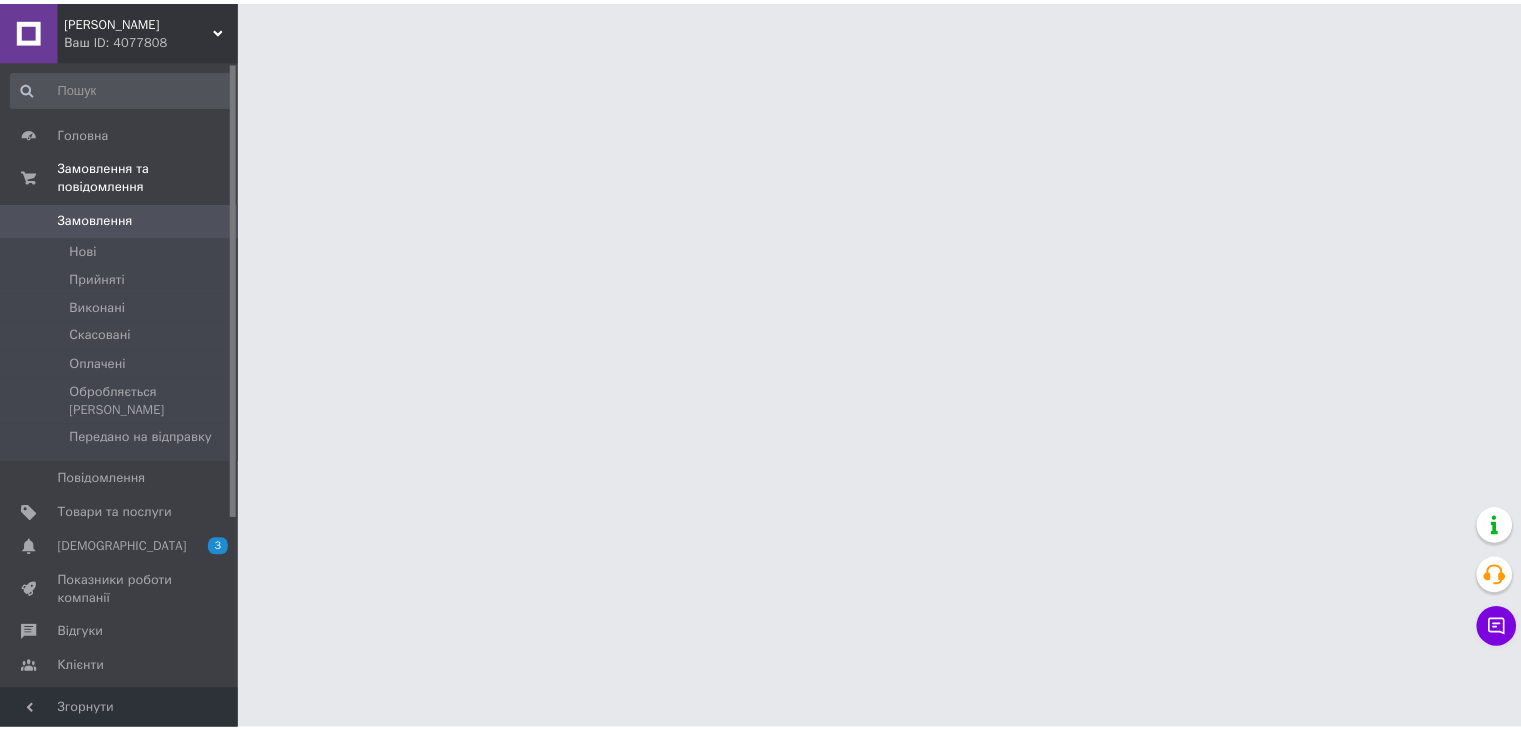 scroll, scrollTop: 0, scrollLeft: 0, axis: both 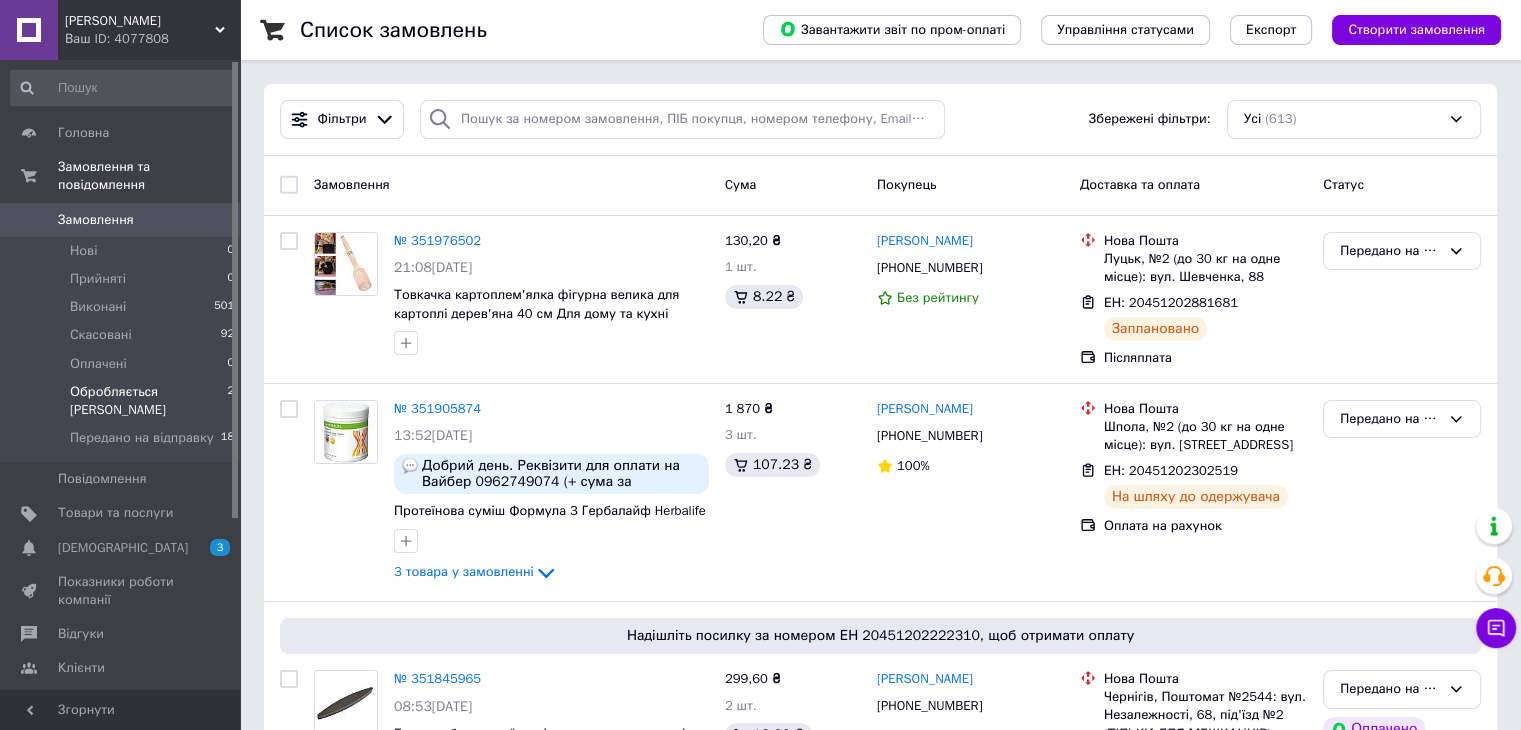 click on "Обробляється Менеджером" at bounding box center (148, 401) 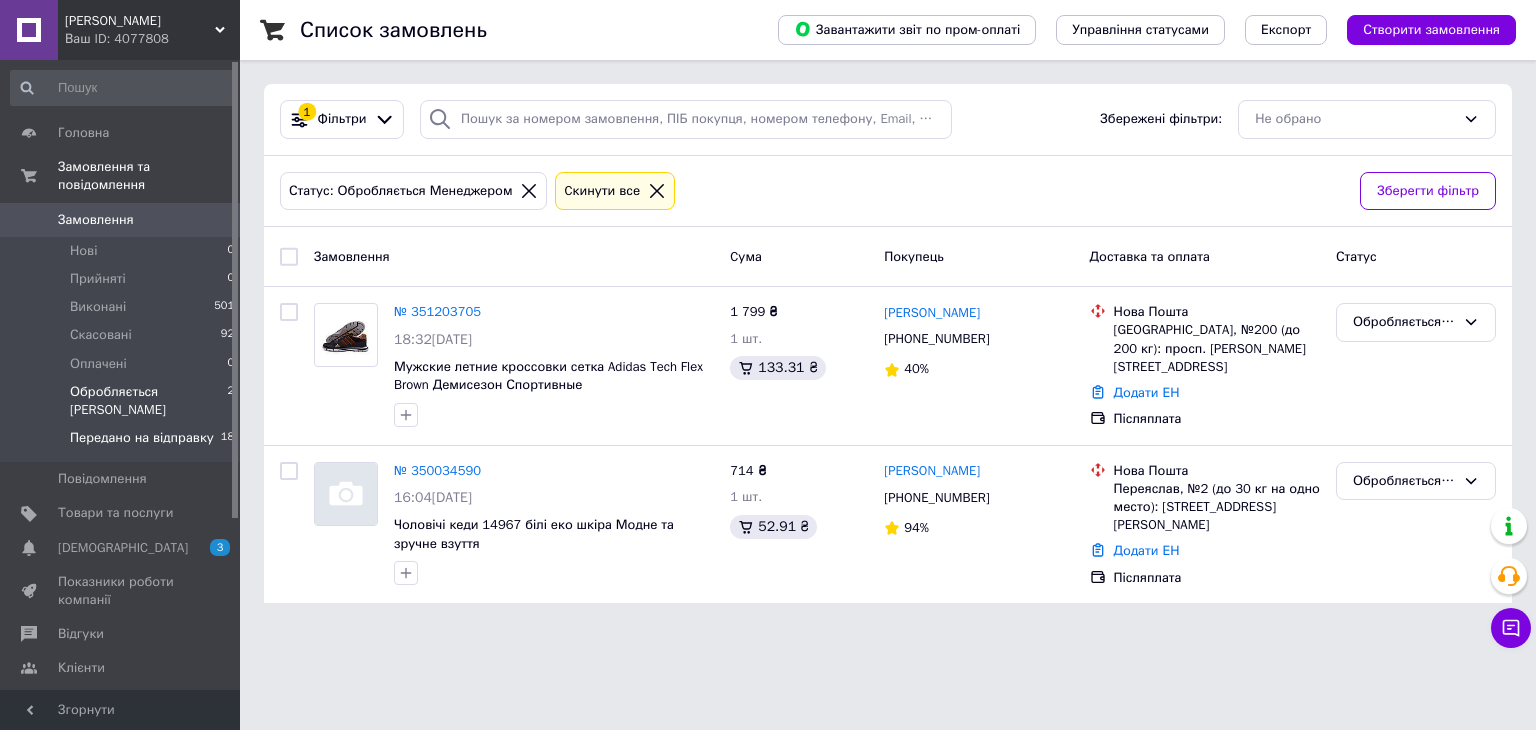 click on "Передано на відправку" at bounding box center (142, 438) 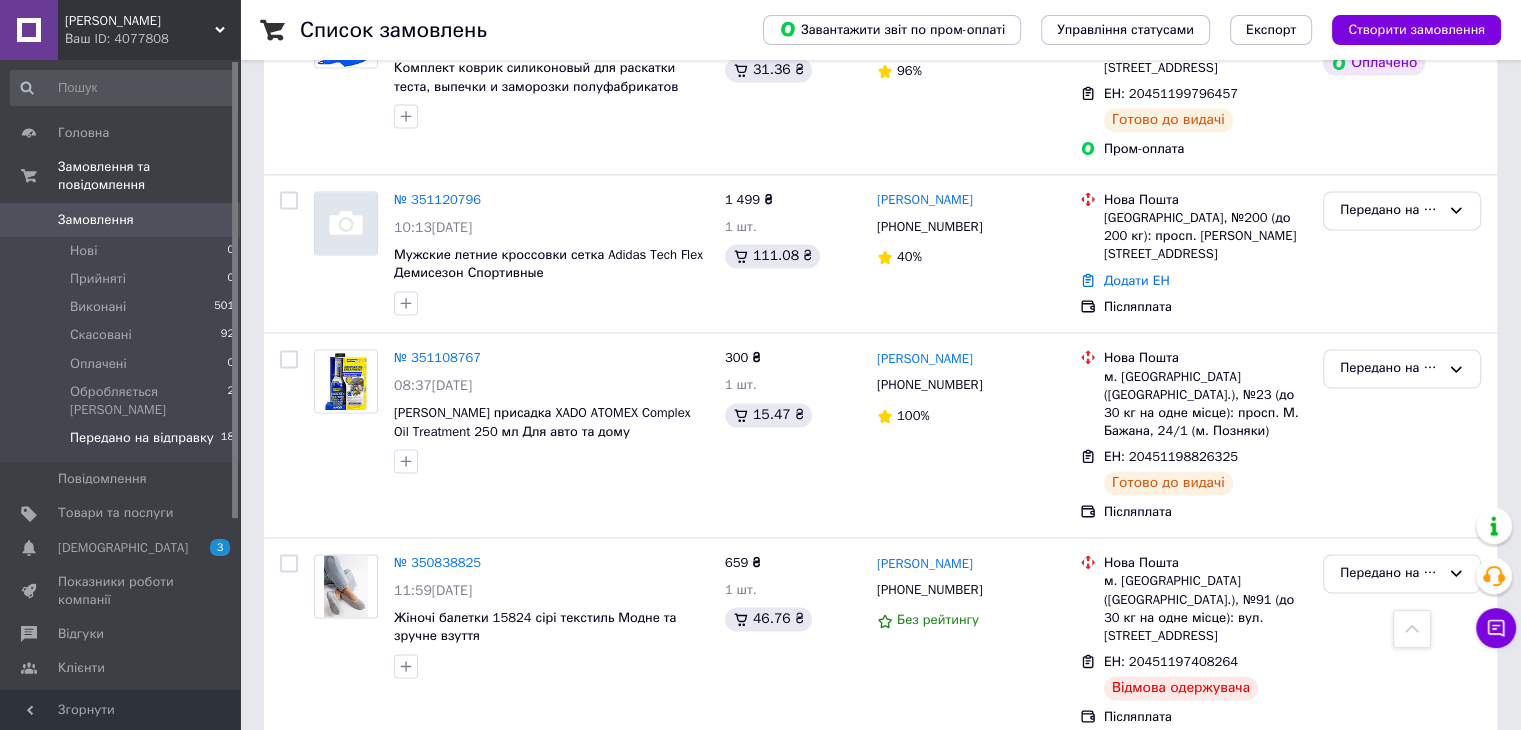 scroll, scrollTop: 0, scrollLeft: 0, axis: both 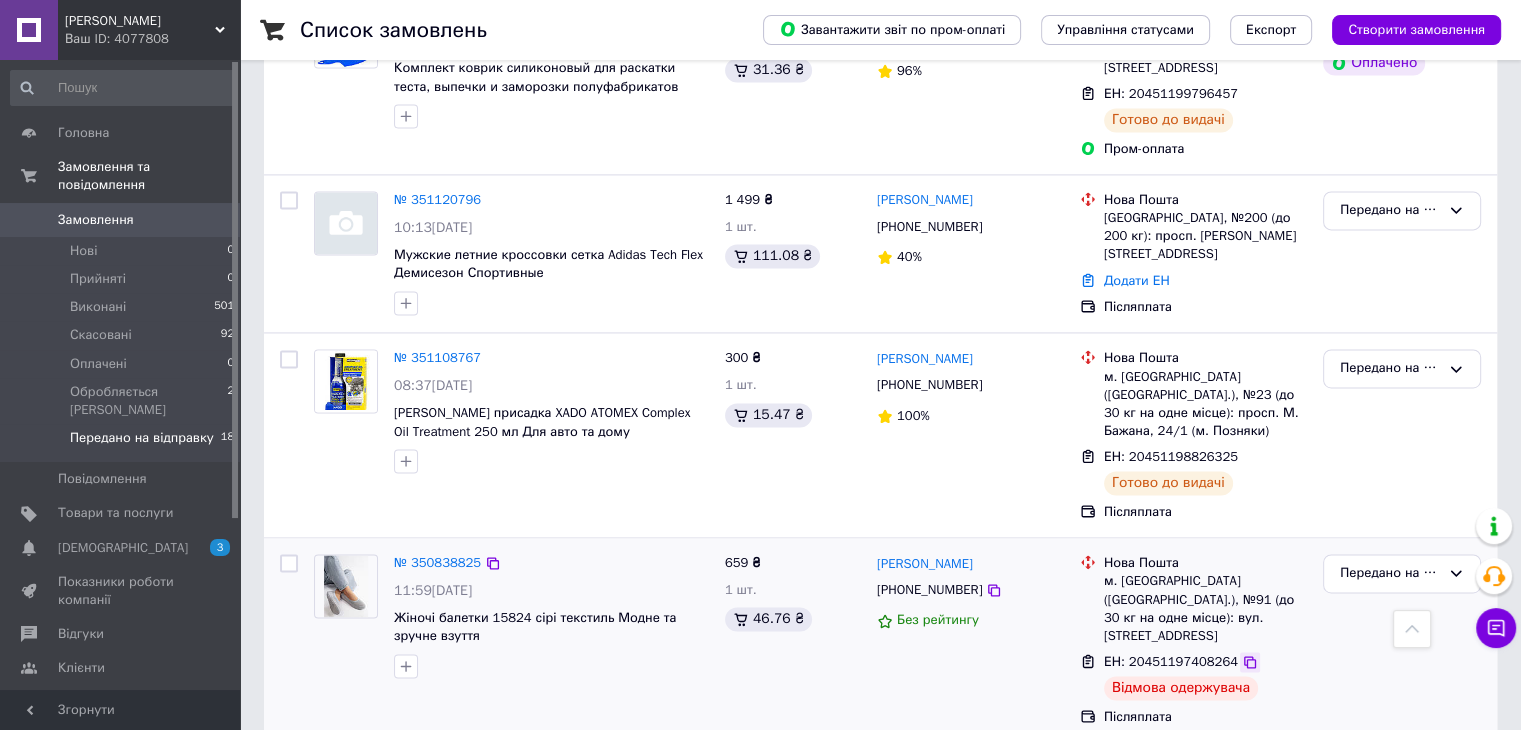 click 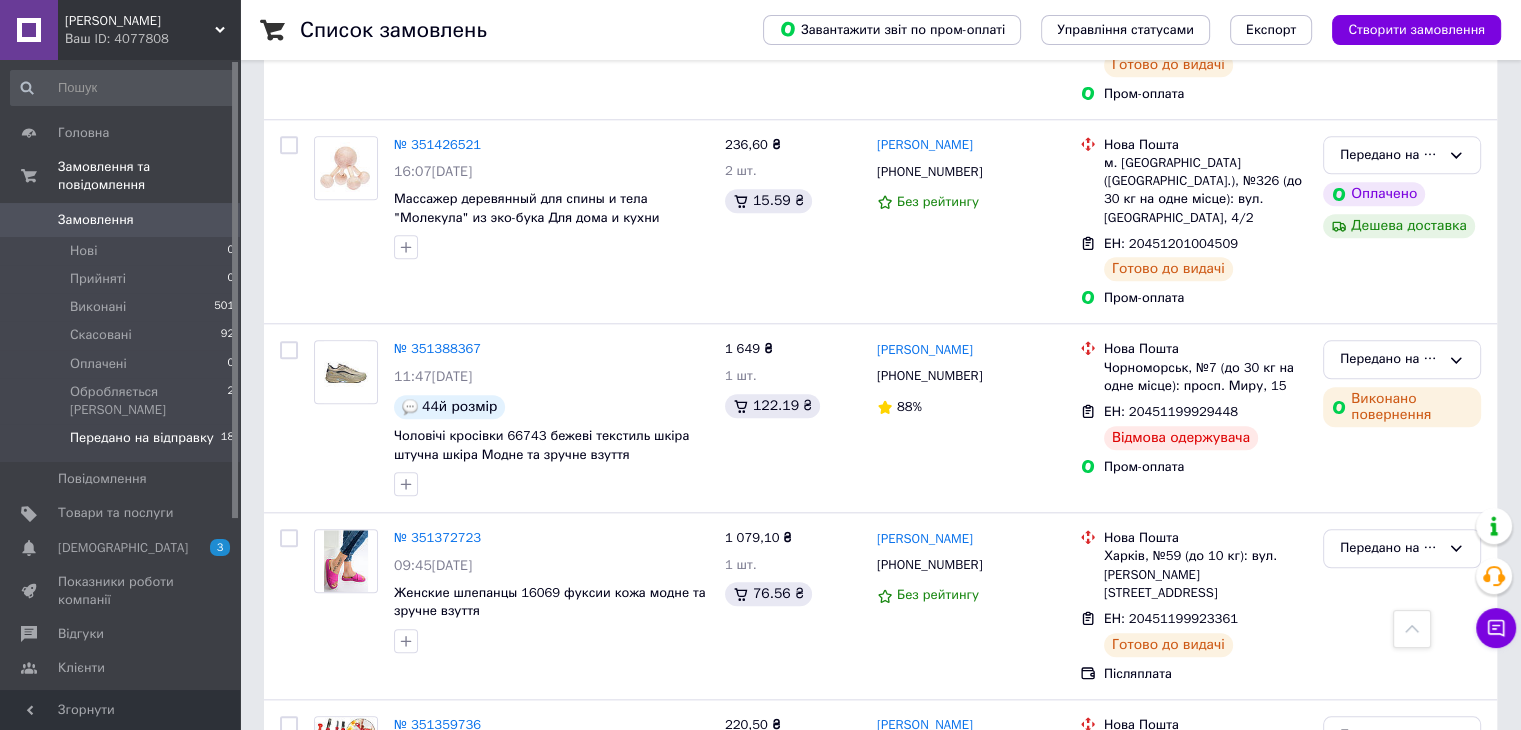 scroll, scrollTop: 1921, scrollLeft: 0, axis: vertical 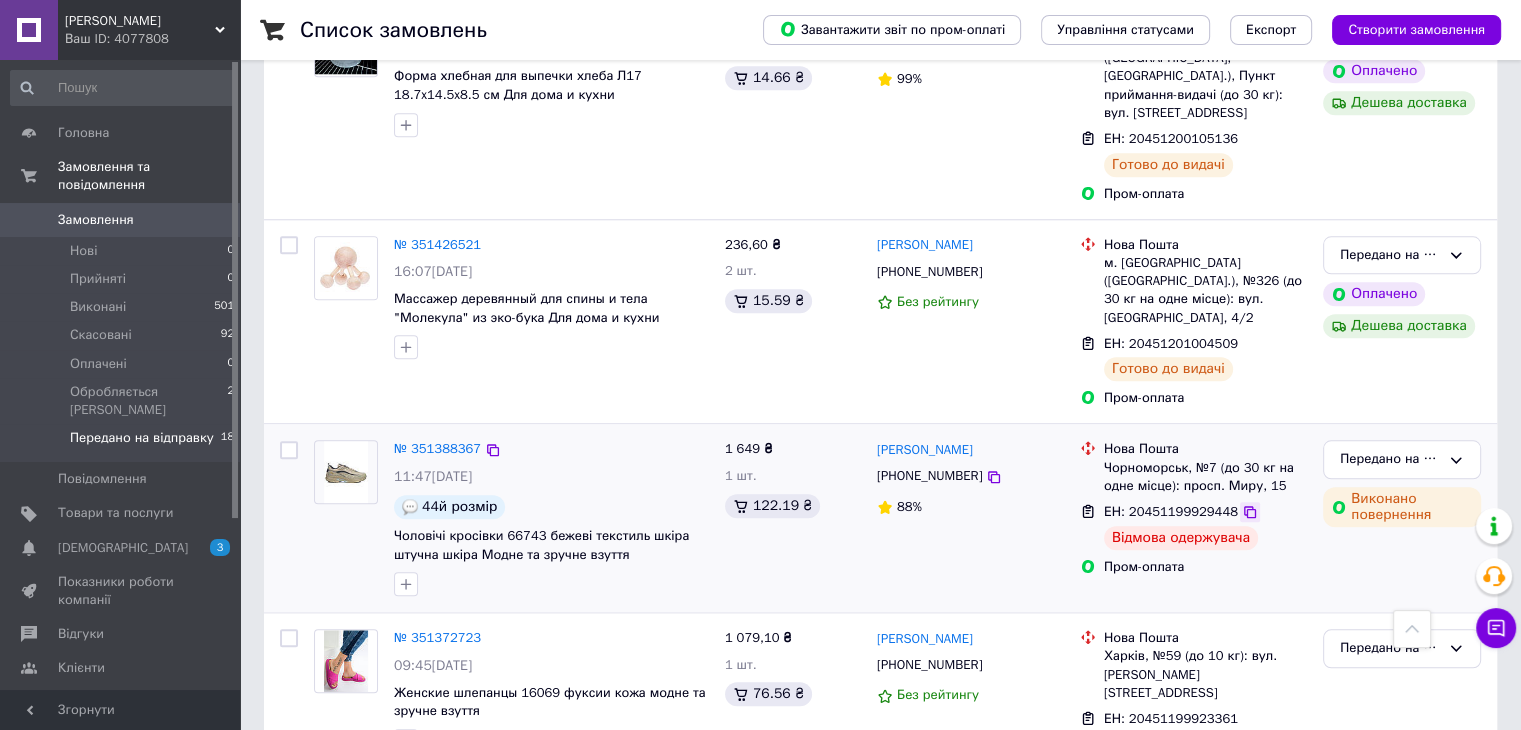 click 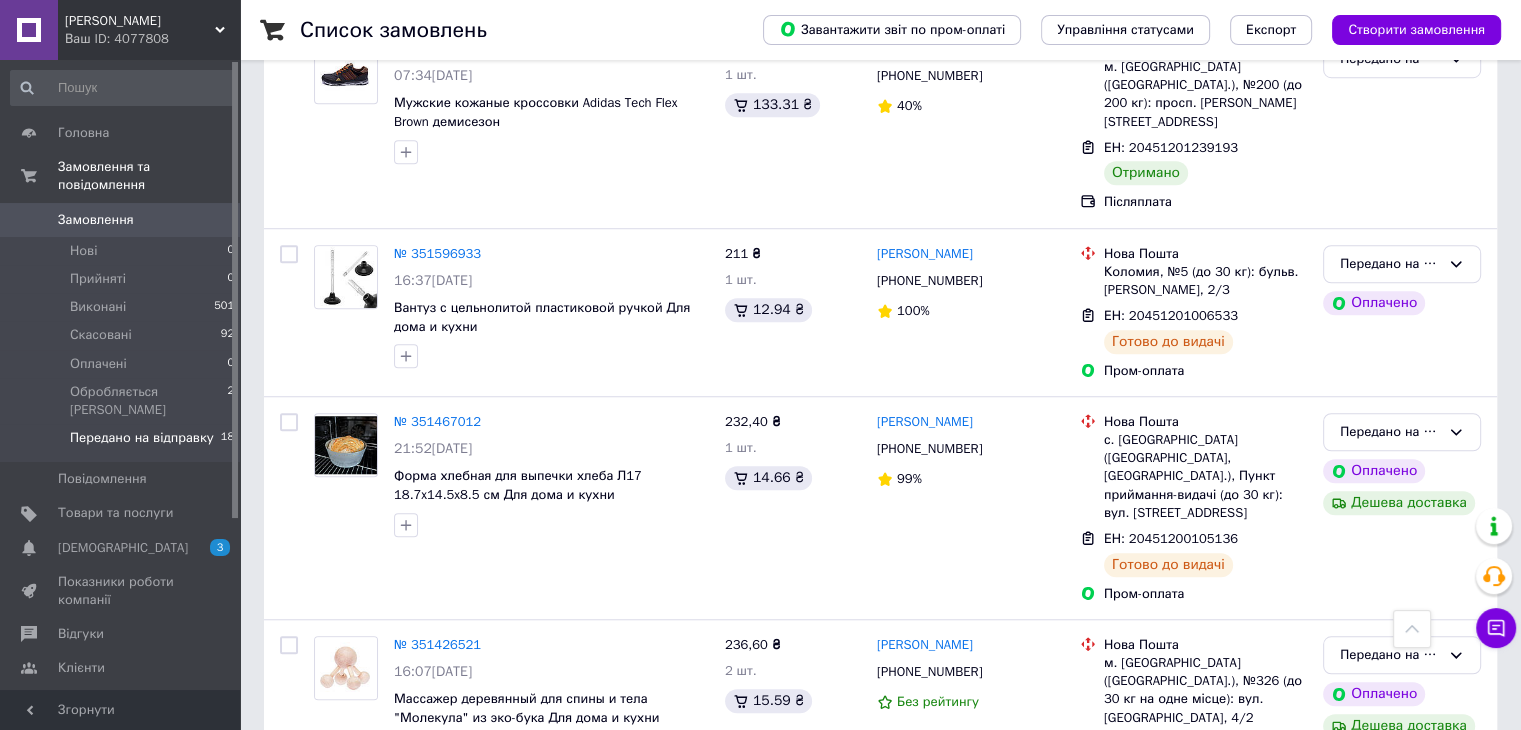 scroll, scrollTop: 28, scrollLeft: 0, axis: vertical 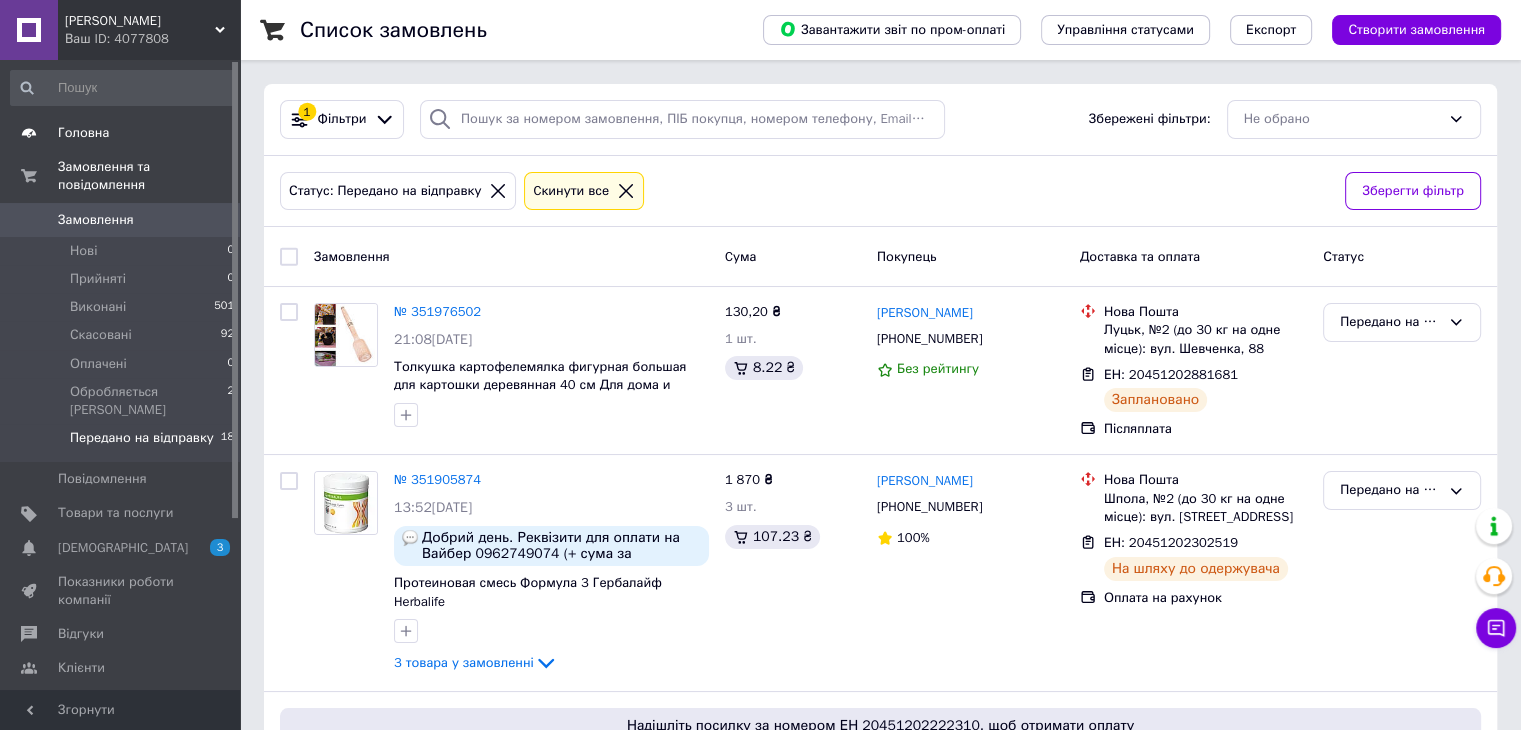 click on "Головна" at bounding box center [123, 133] 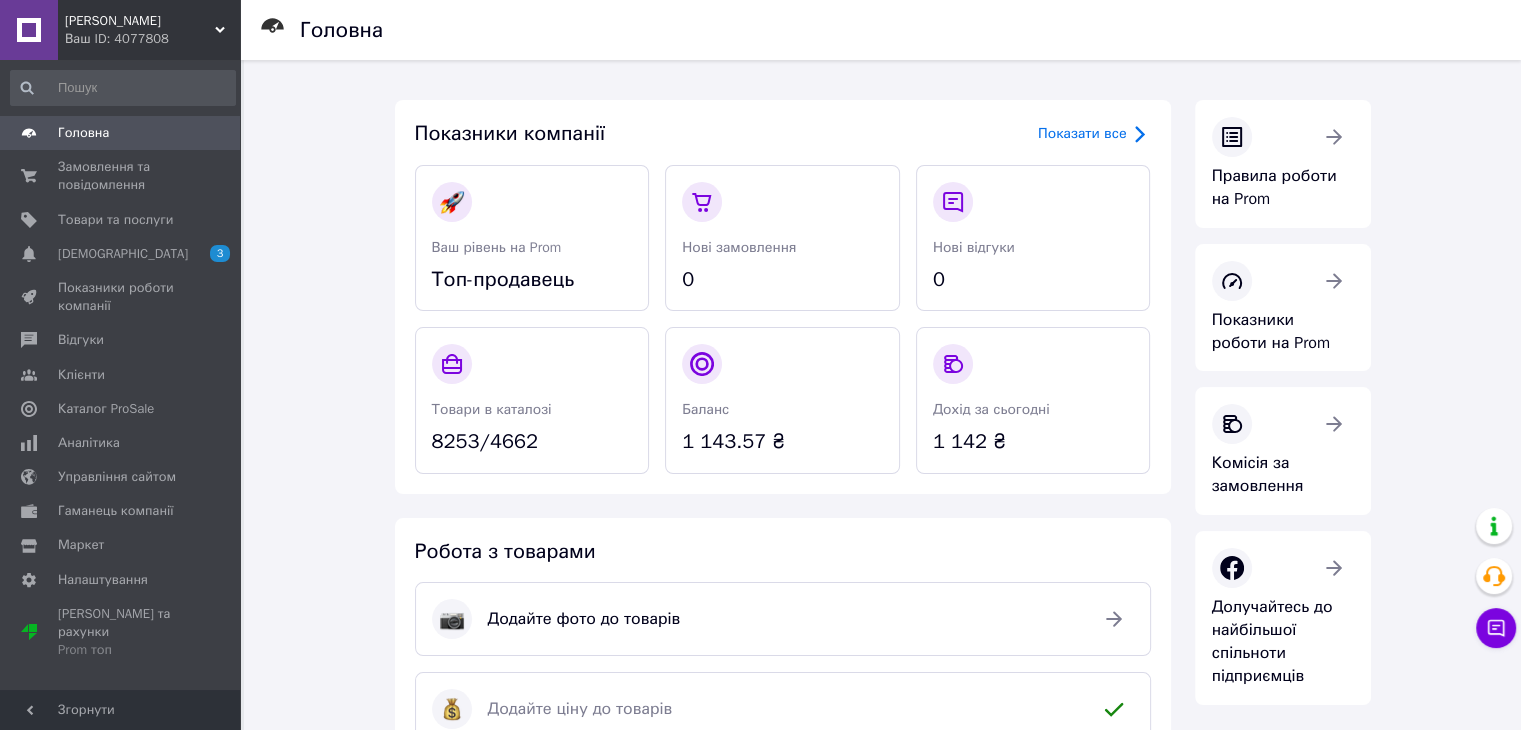 click on "Ваш ID: 4077808" at bounding box center [152, 39] 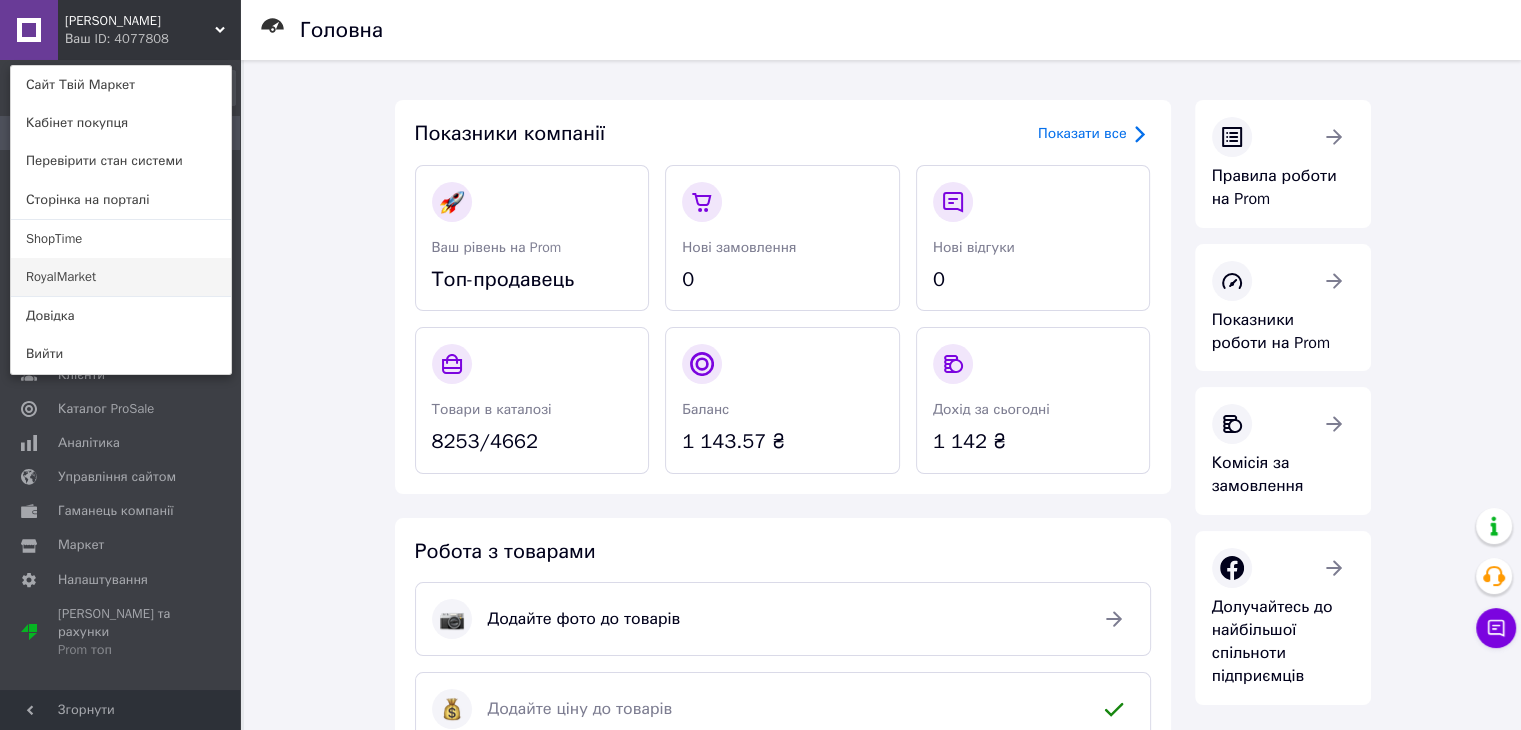 click on "RoyalMarket" at bounding box center [121, 277] 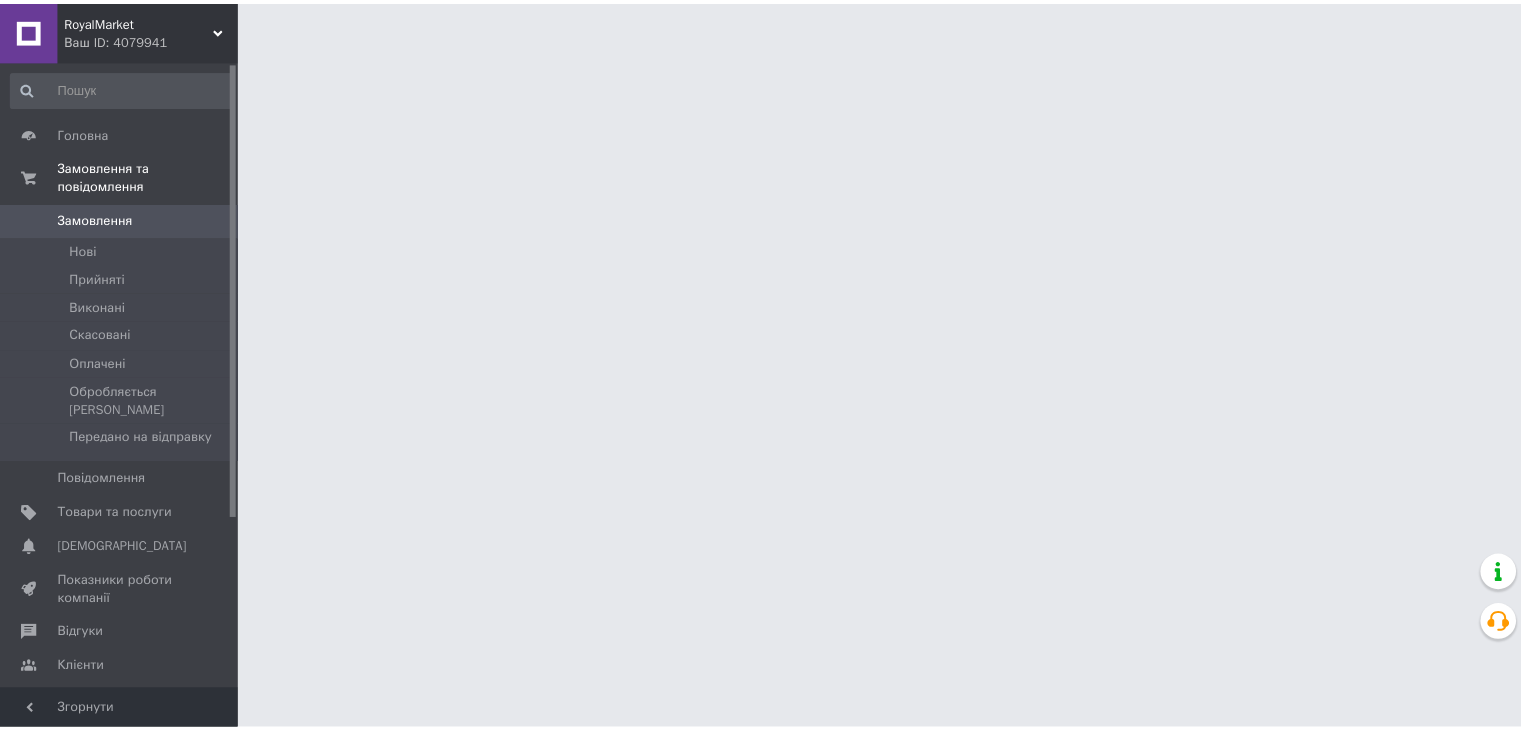 scroll, scrollTop: 0, scrollLeft: 0, axis: both 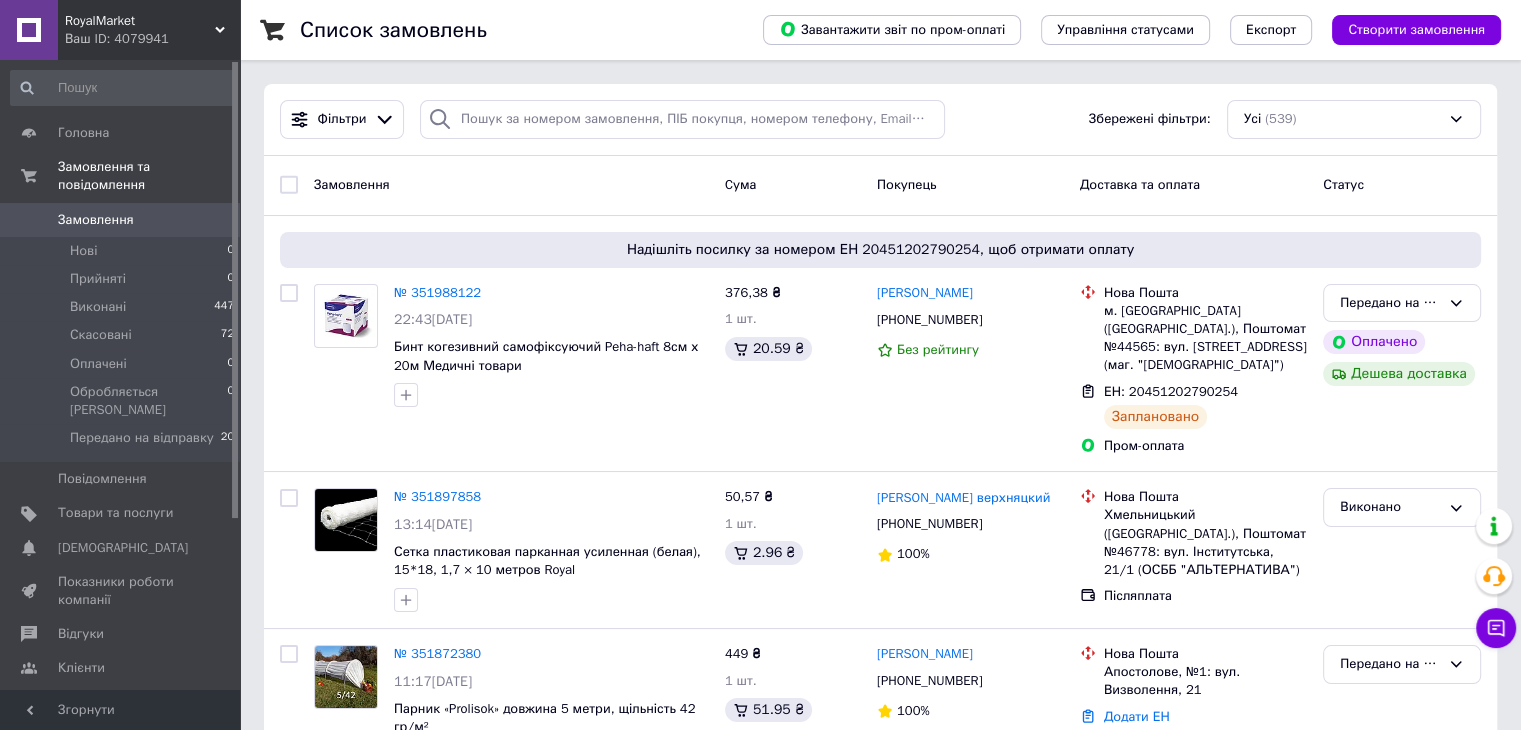 click on "Ваш ID: 4079941" at bounding box center [152, 39] 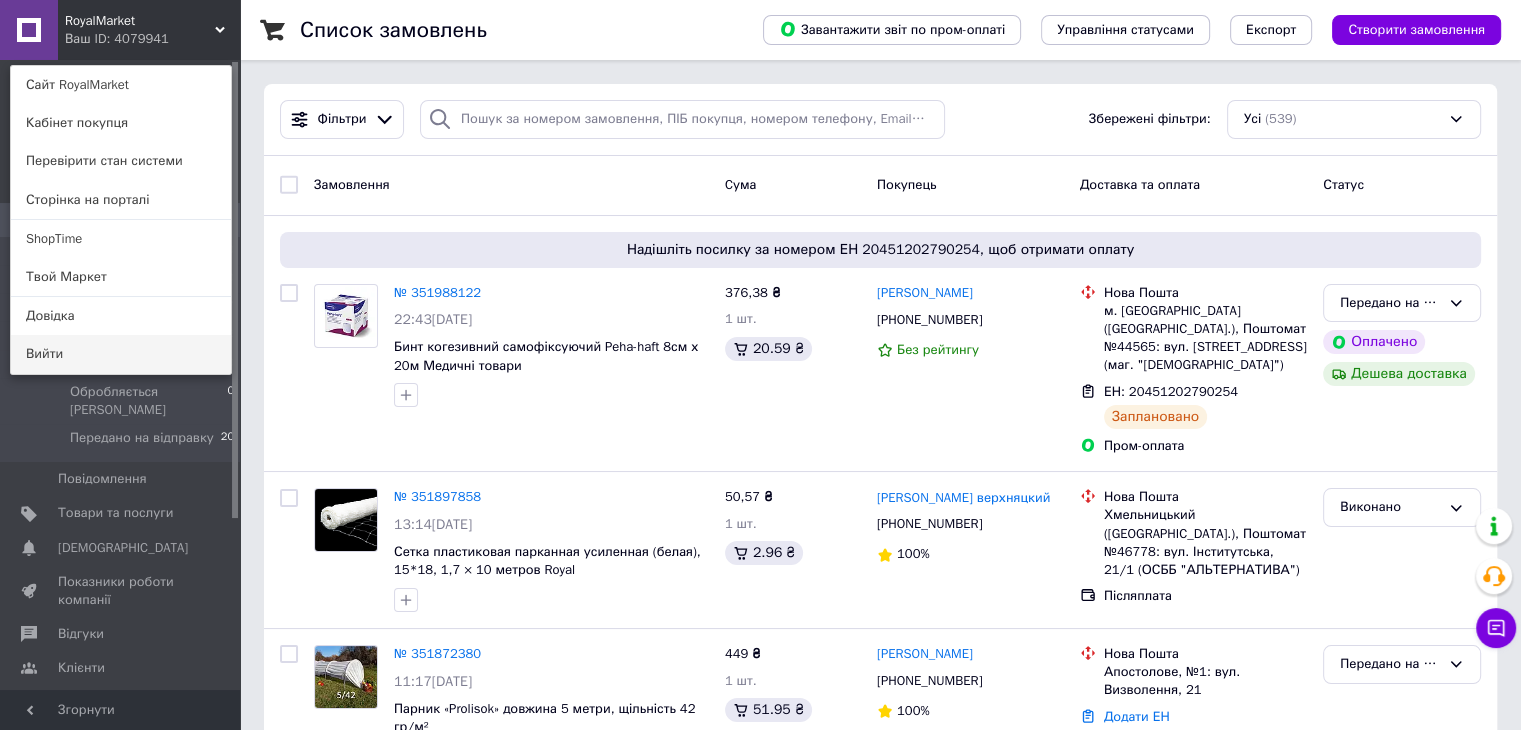 click on "Вийти" at bounding box center [121, 354] 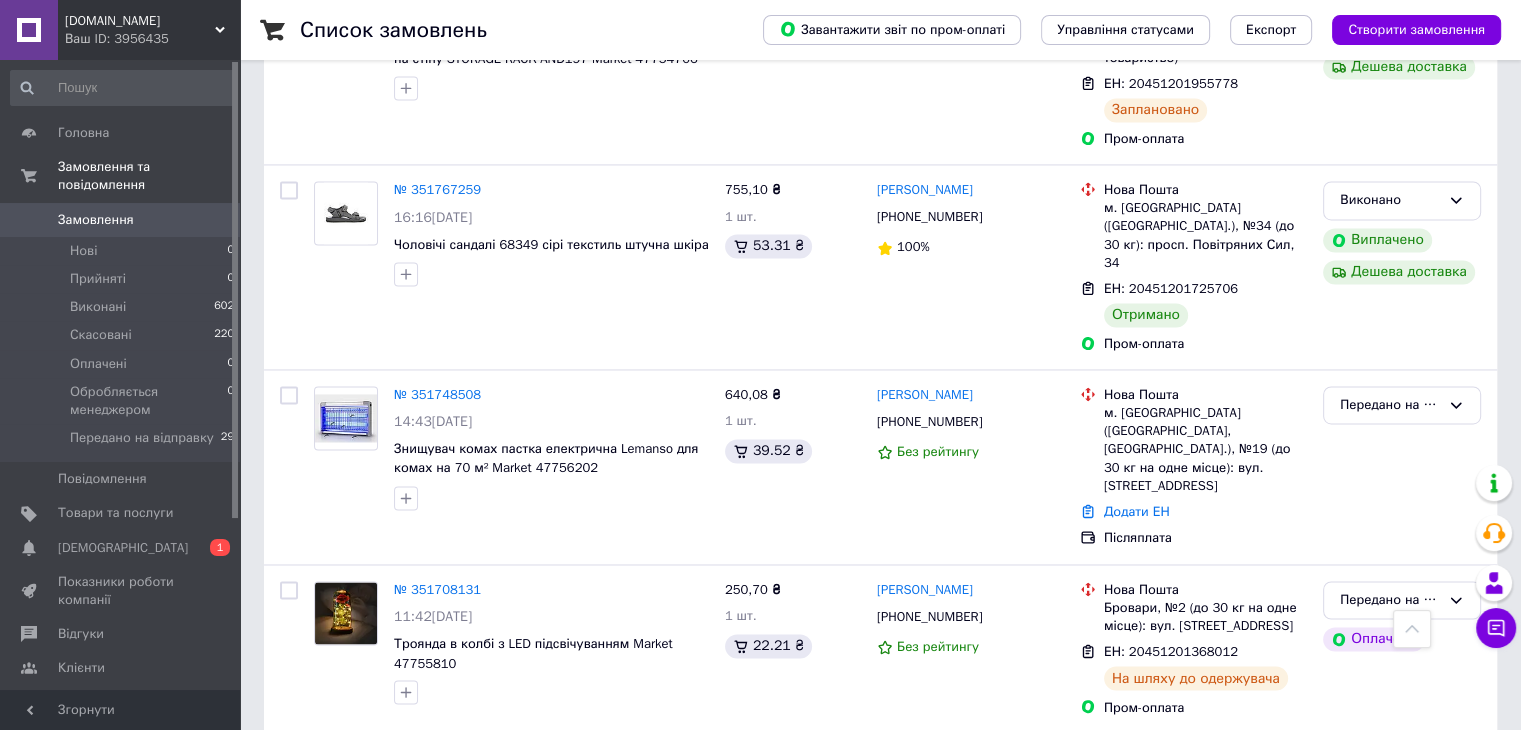 scroll, scrollTop: 3100, scrollLeft: 0, axis: vertical 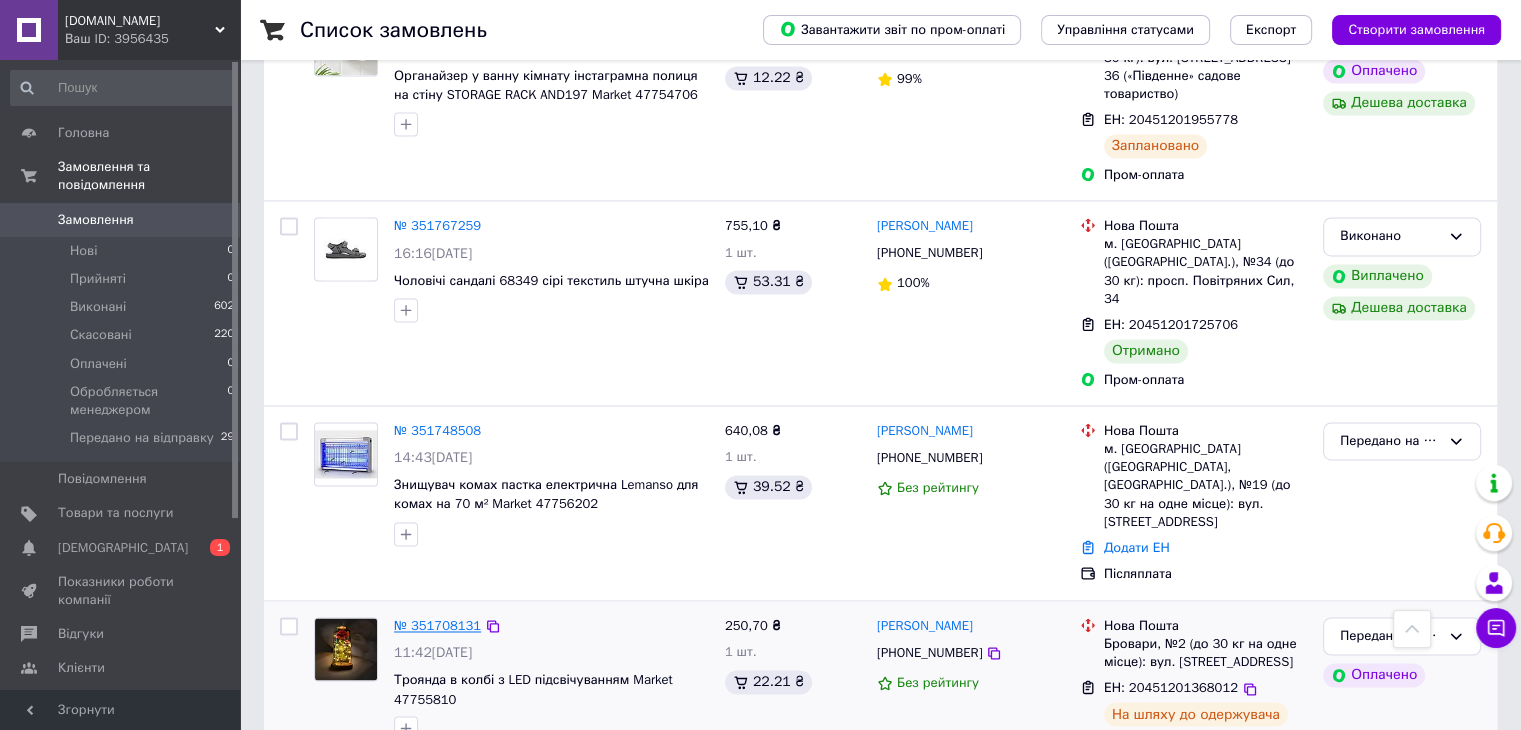 click on "№ 351708131" at bounding box center [437, 625] 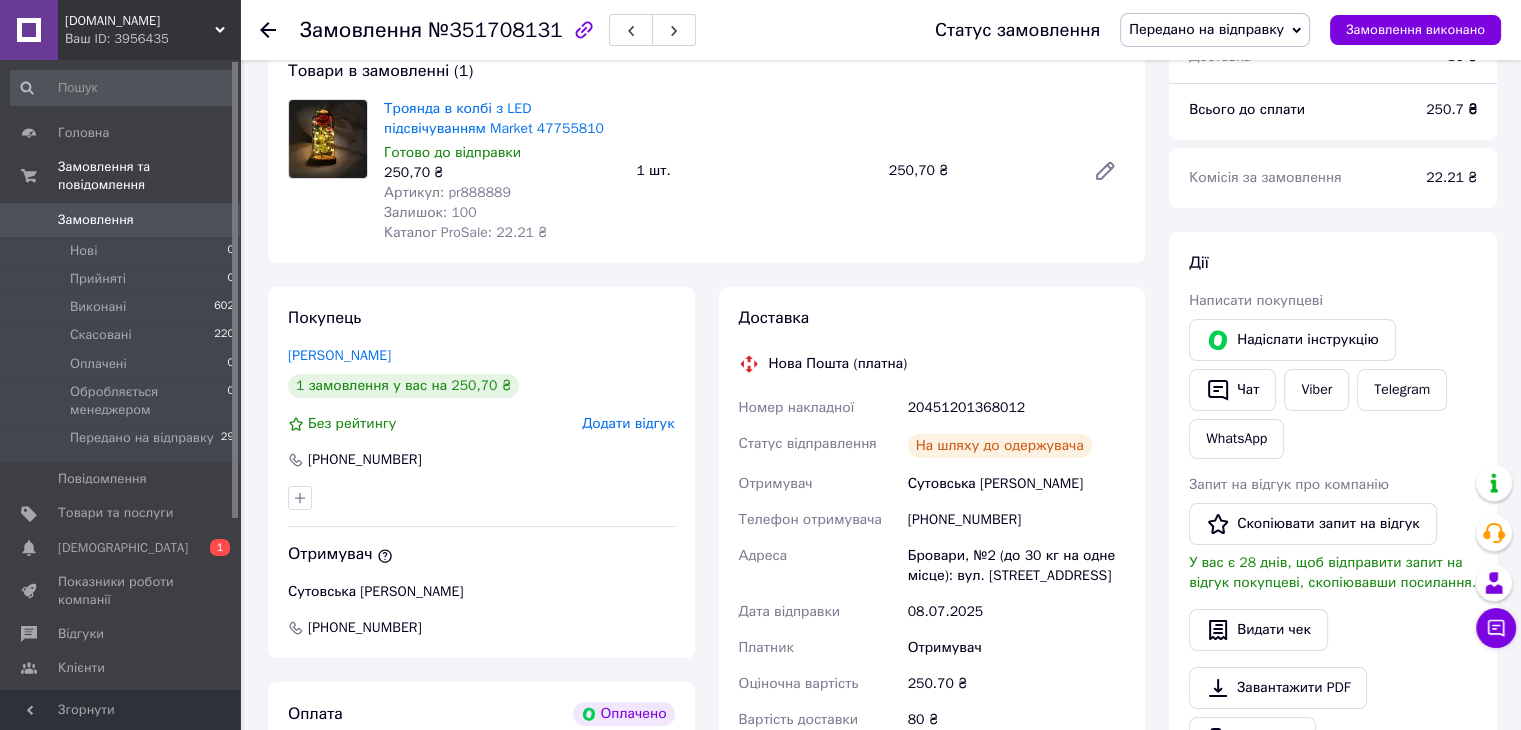 scroll, scrollTop: 0, scrollLeft: 0, axis: both 